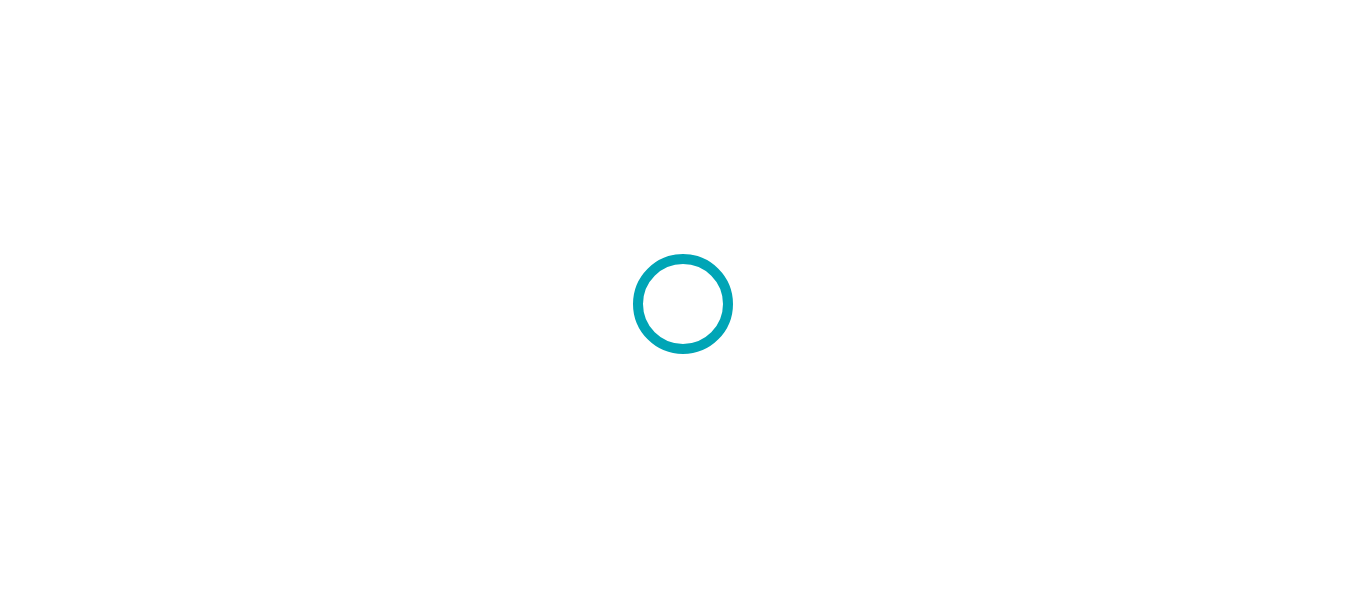 scroll, scrollTop: 0, scrollLeft: 0, axis: both 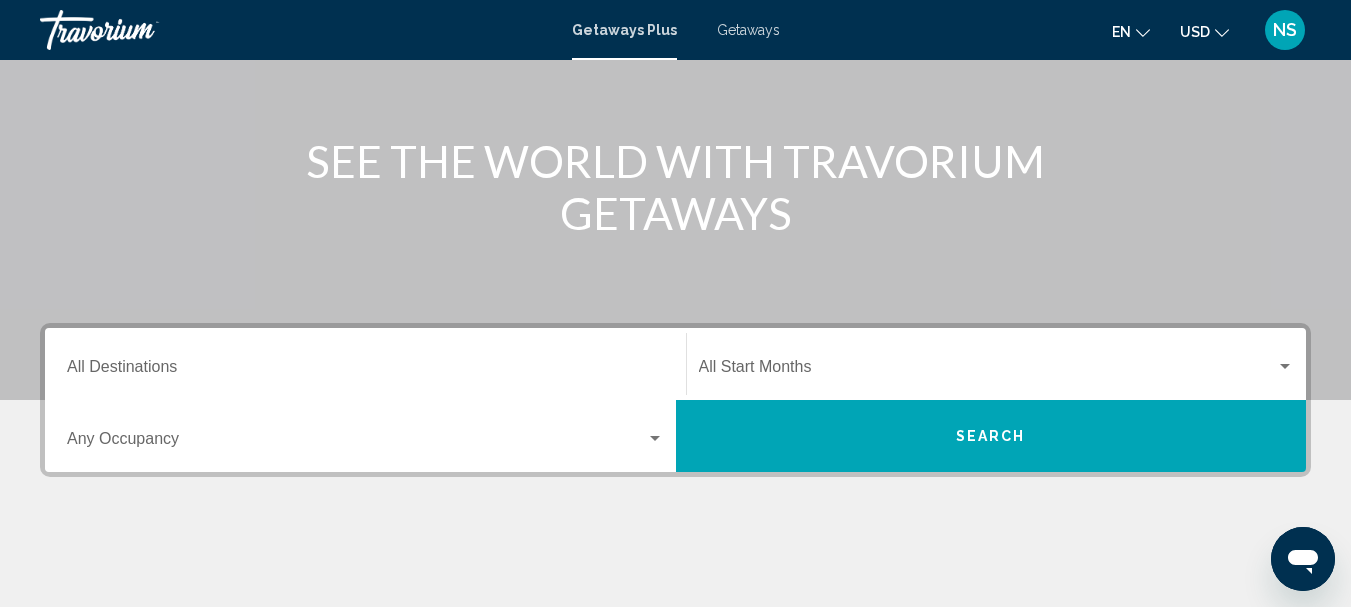 click at bounding box center [655, 438] 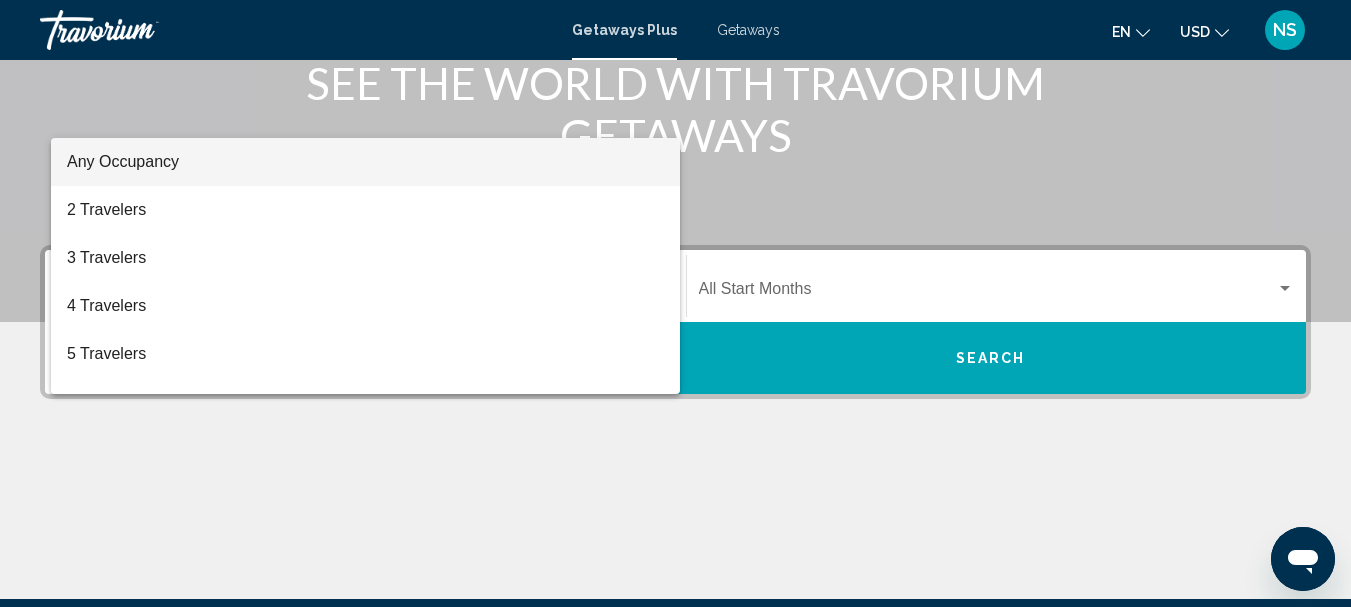 scroll, scrollTop: 258, scrollLeft: 0, axis: vertical 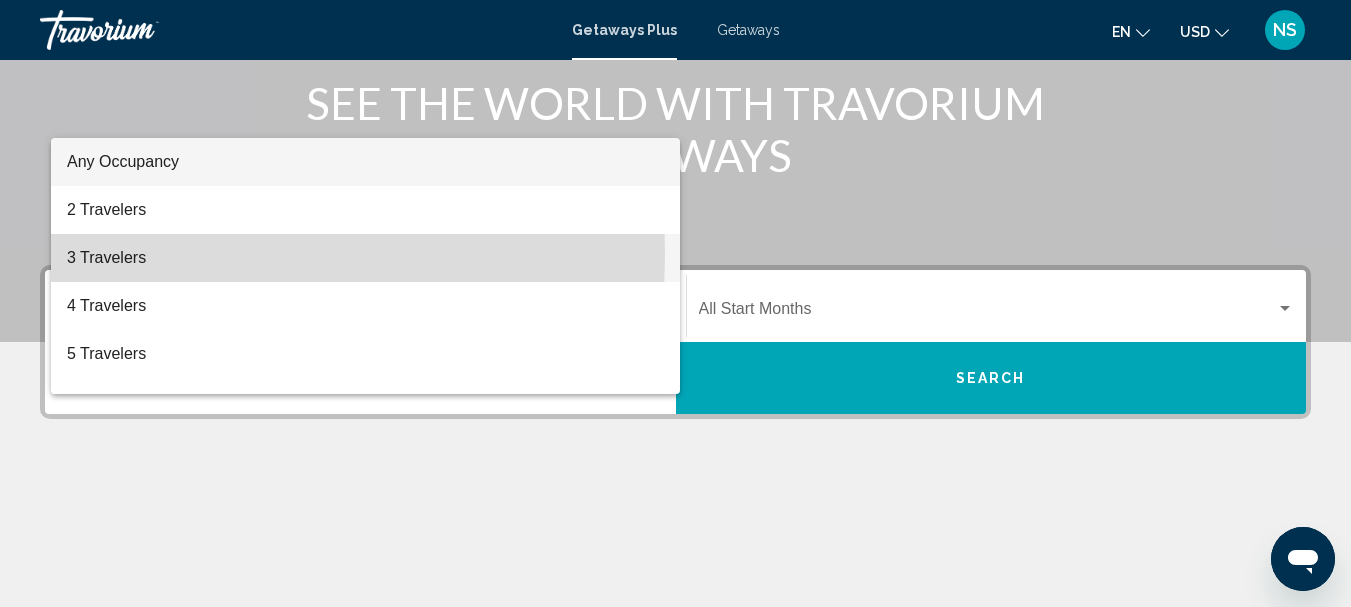 click on "3 Travelers" at bounding box center (365, 258) 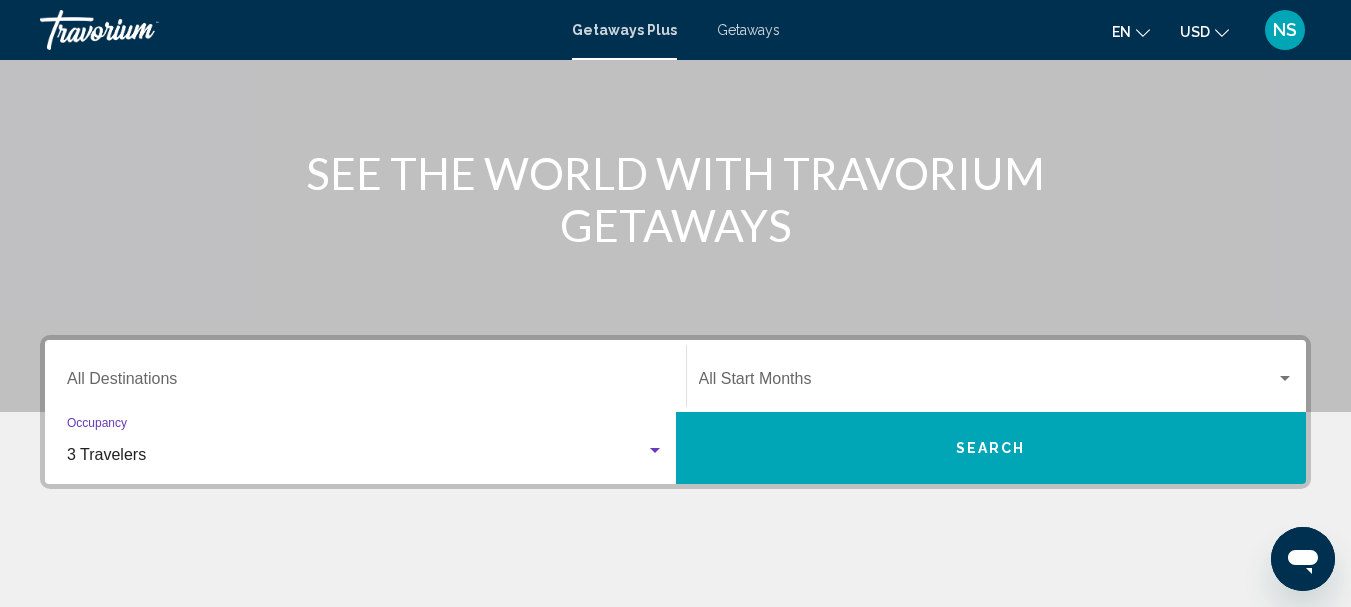 scroll, scrollTop: 158, scrollLeft: 0, axis: vertical 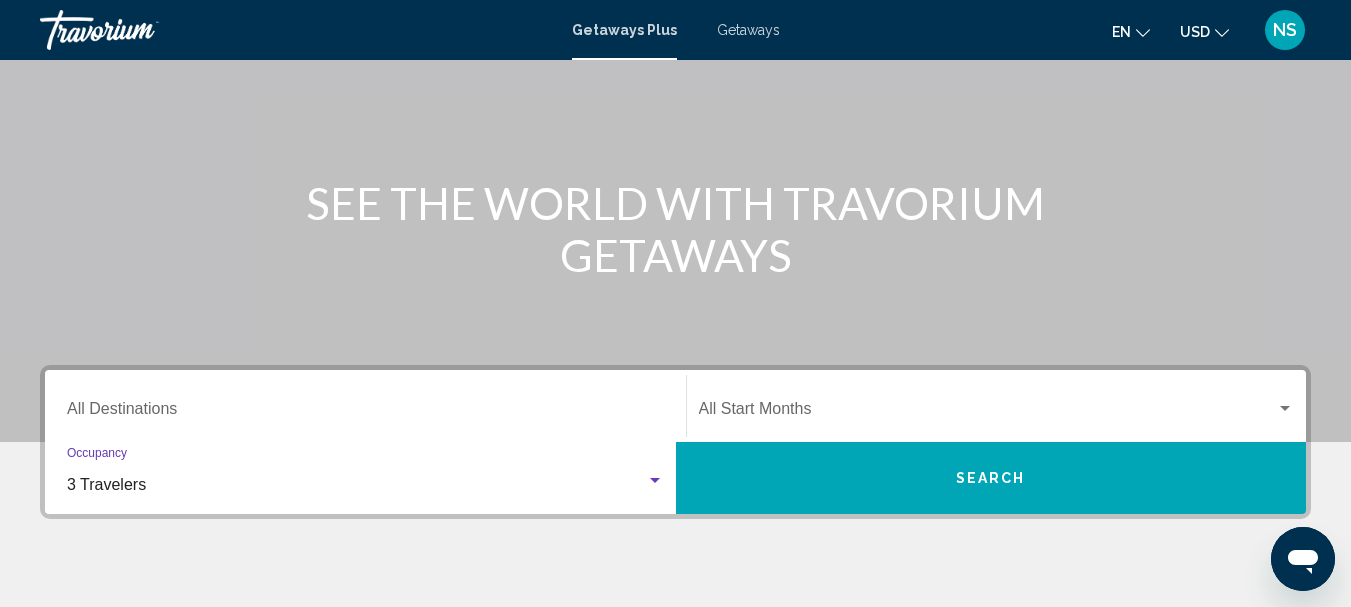 click on "Destination All Destinations" at bounding box center (365, 413) 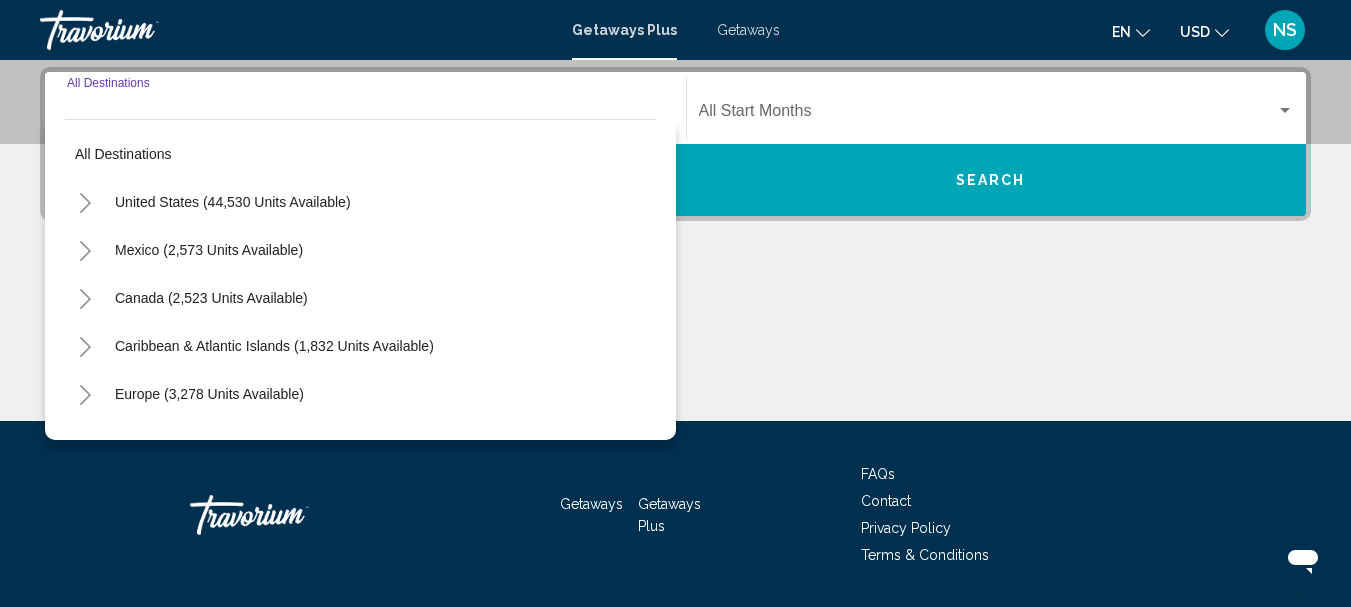 scroll, scrollTop: 358, scrollLeft: 0, axis: vertical 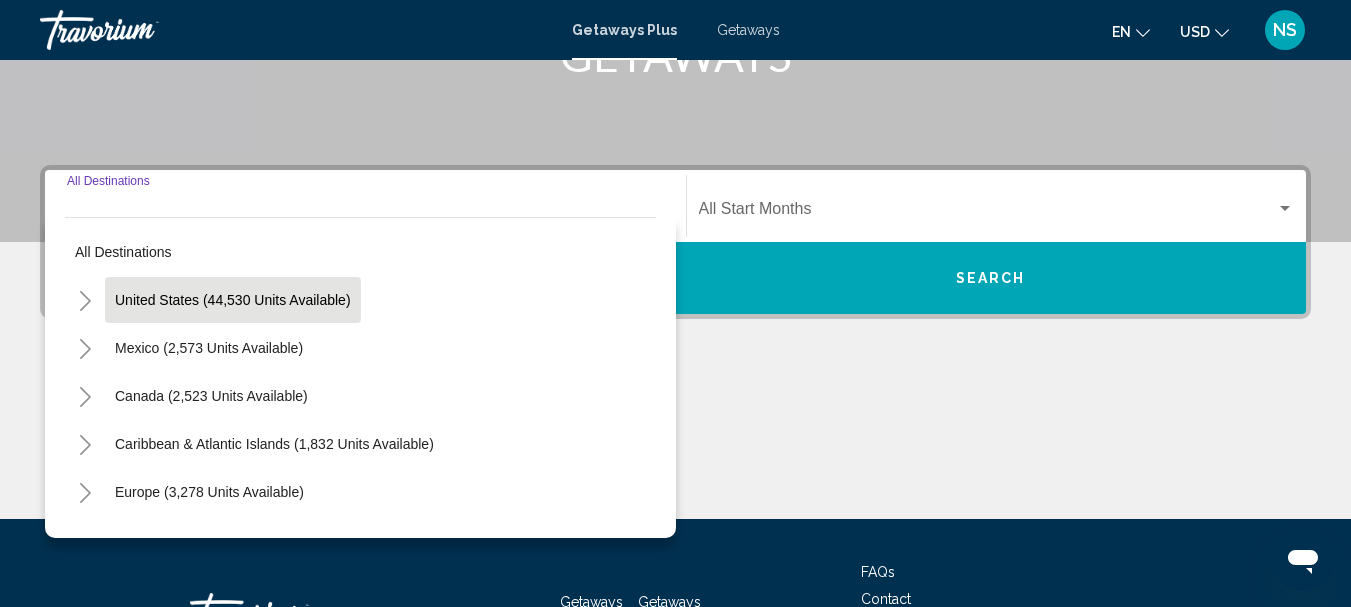 click on "United States (44,530 units available)" at bounding box center (209, 348) 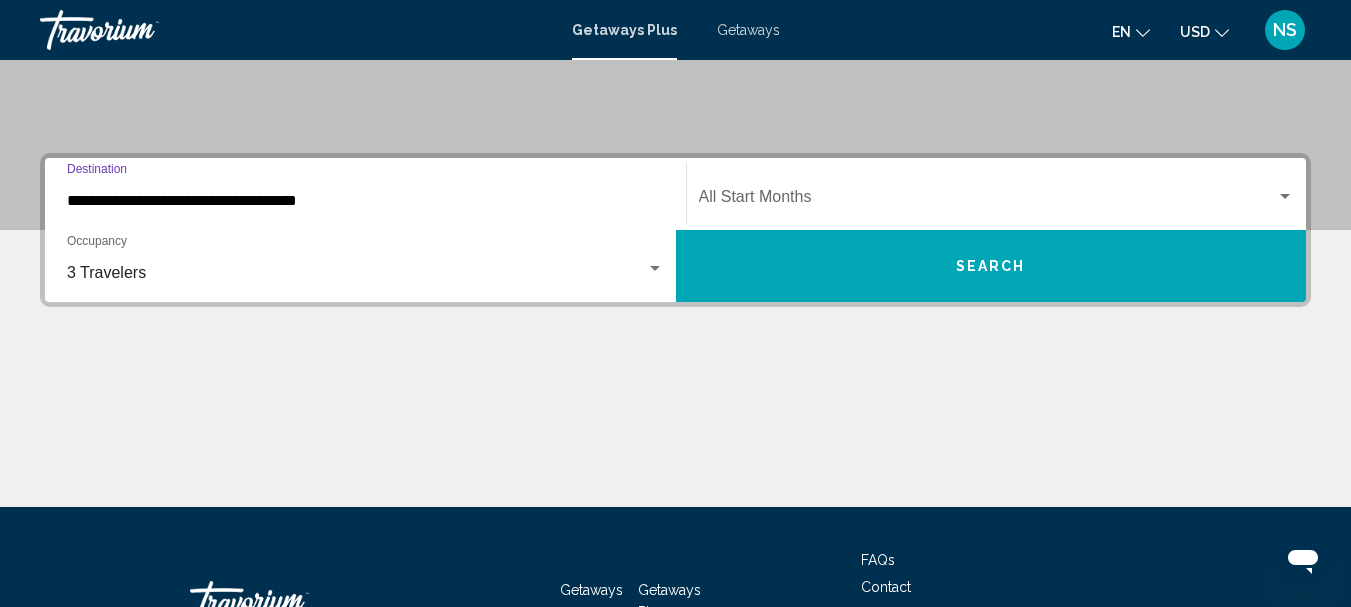 scroll, scrollTop: 258, scrollLeft: 0, axis: vertical 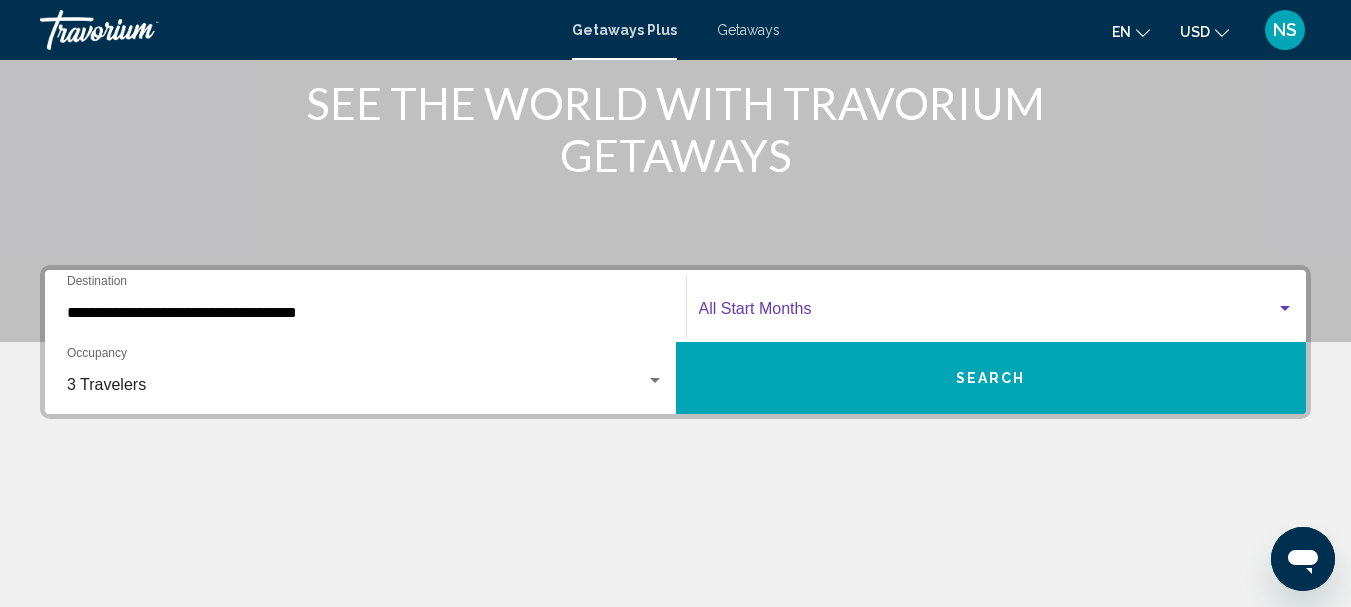 click at bounding box center (1285, 309) 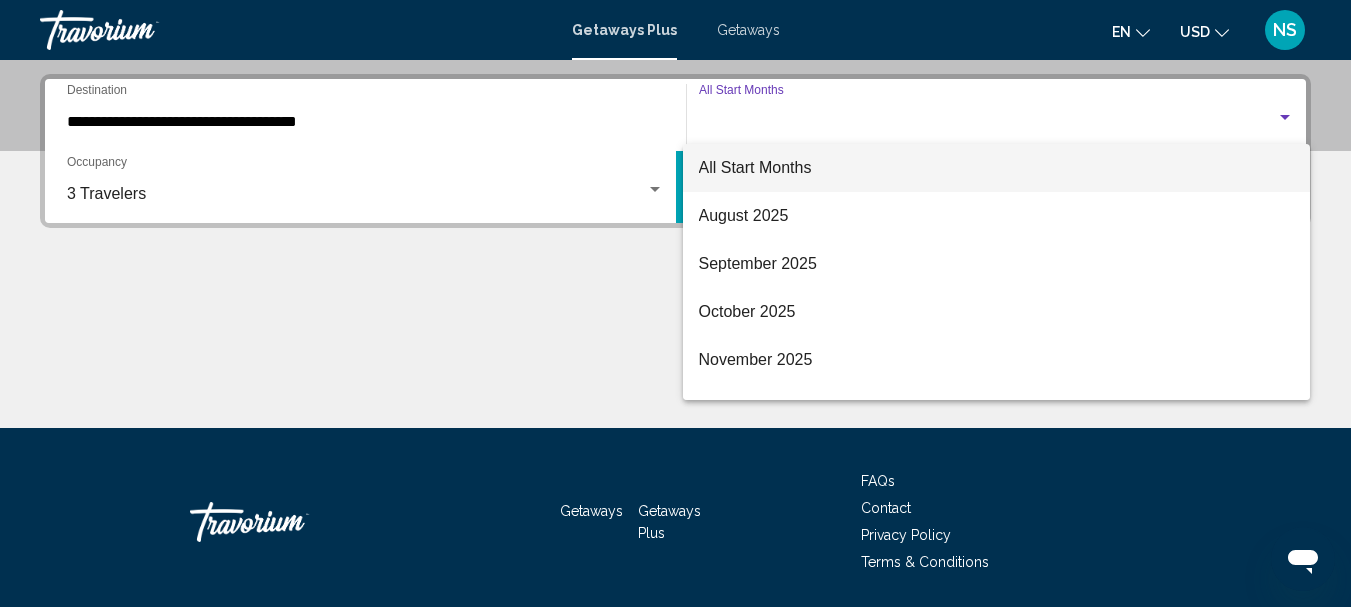 scroll, scrollTop: 458, scrollLeft: 0, axis: vertical 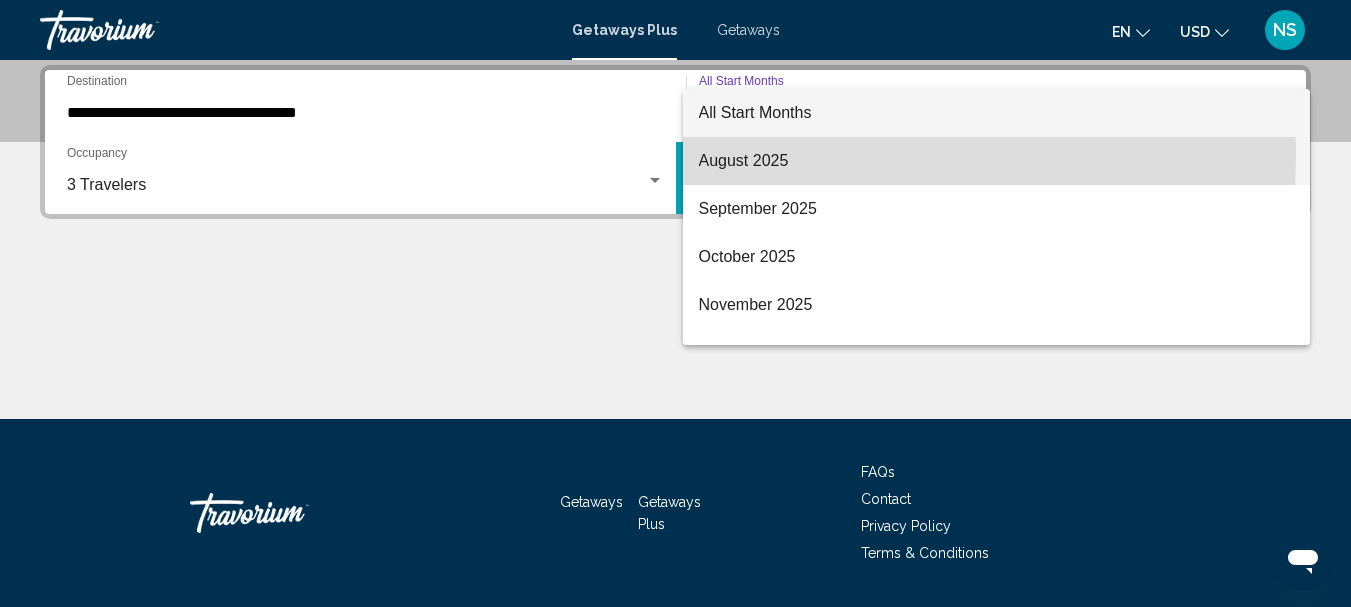 drag, startPoint x: 720, startPoint y: 154, endPoint x: 762, endPoint y: 199, distance: 61.554855 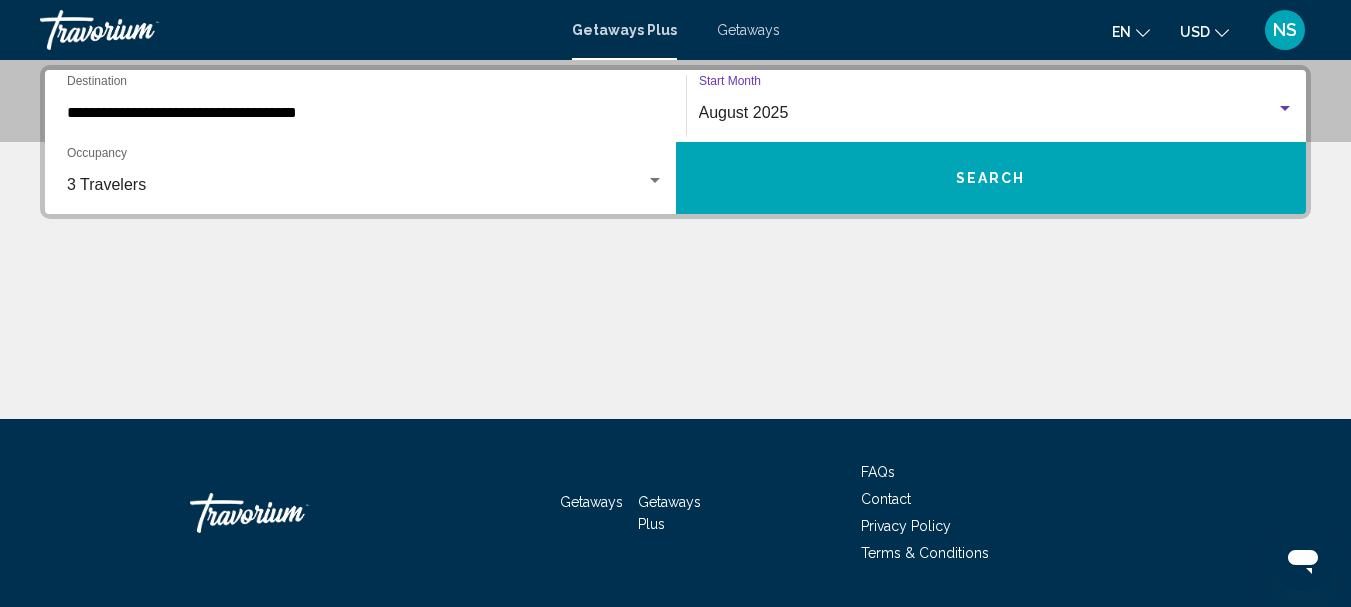 scroll, scrollTop: 358, scrollLeft: 0, axis: vertical 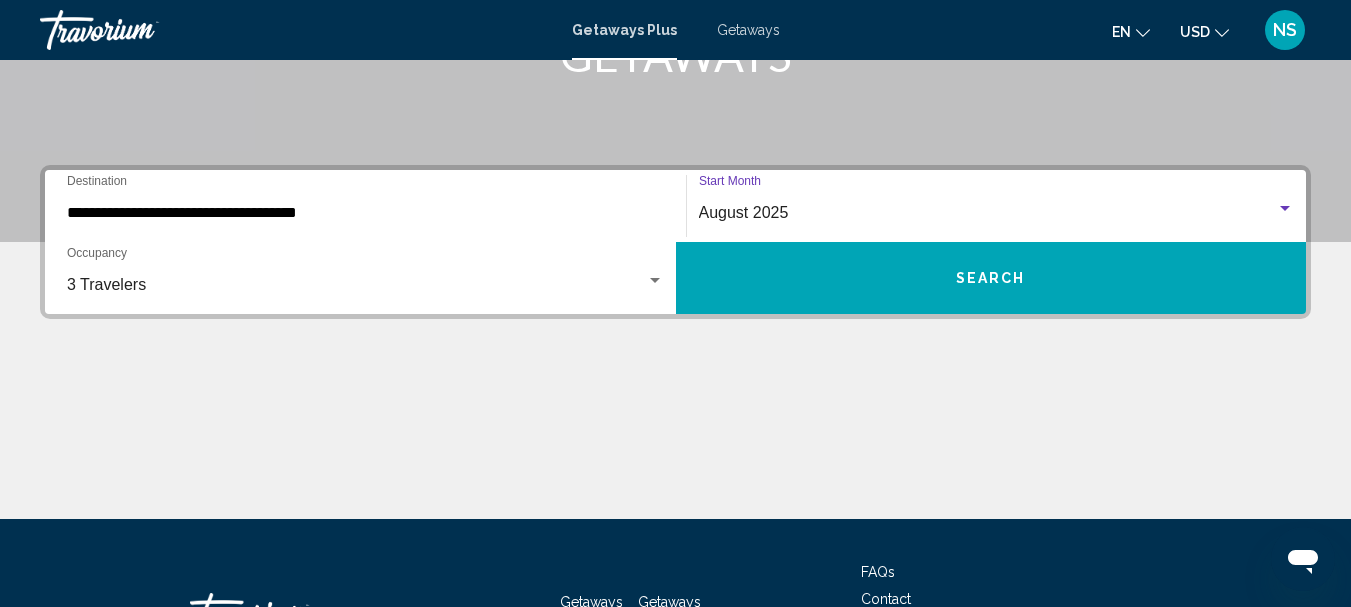 click on "Search" at bounding box center (991, 279) 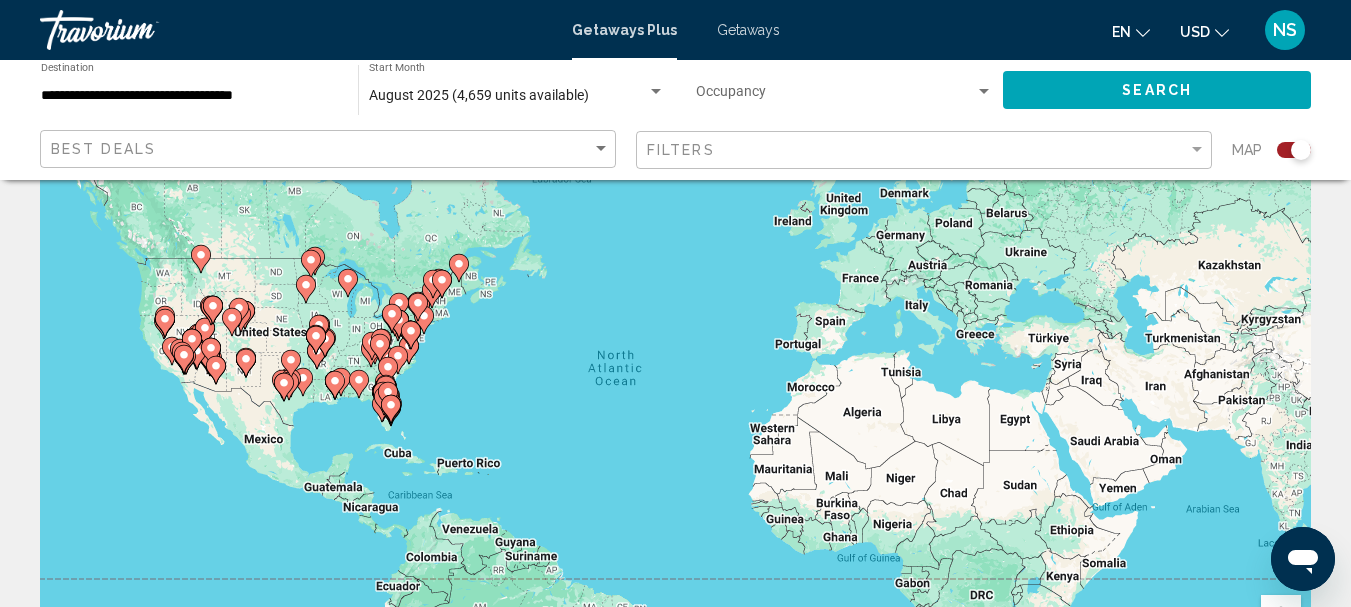 scroll, scrollTop: 0, scrollLeft: 0, axis: both 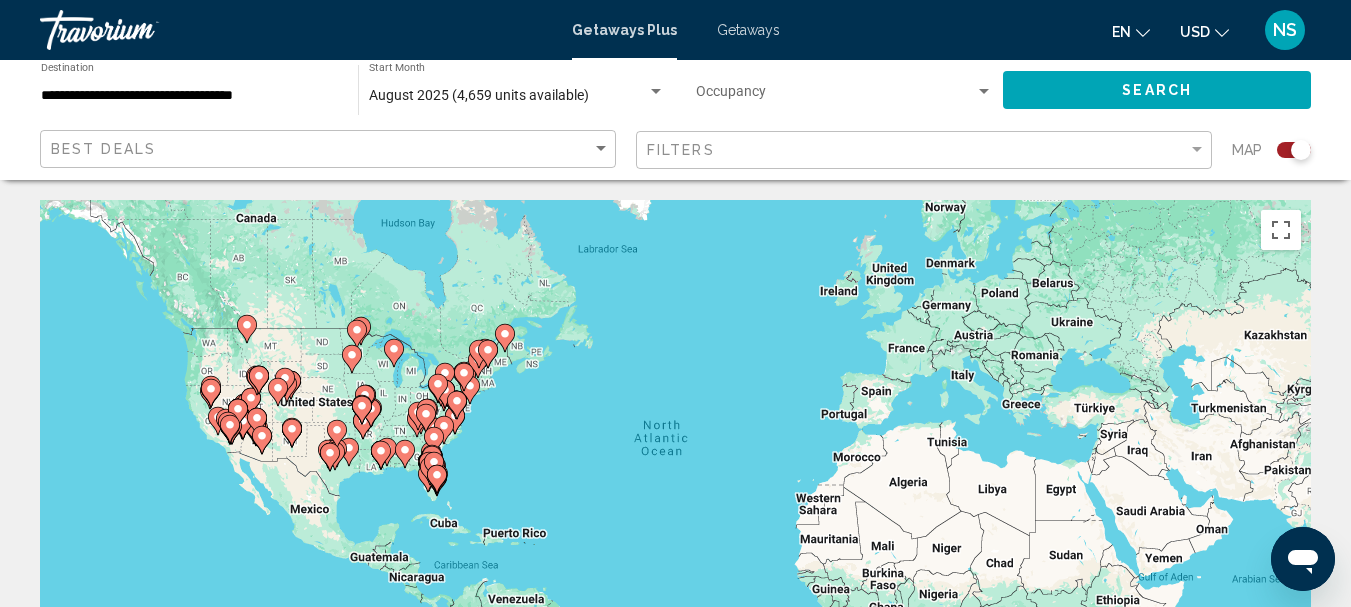drag, startPoint x: 734, startPoint y: 482, endPoint x: 768, endPoint y: 358, distance: 128.57683 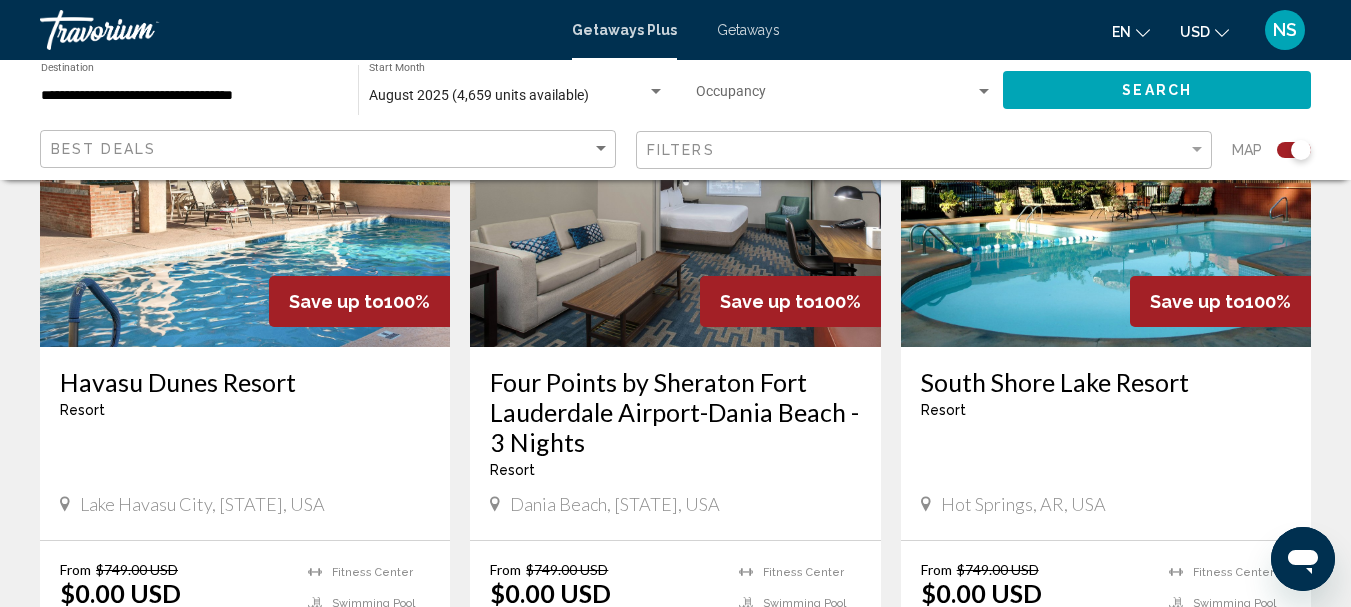 scroll, scrollTop: 1300, scrollLeft: 0, axis: vertical 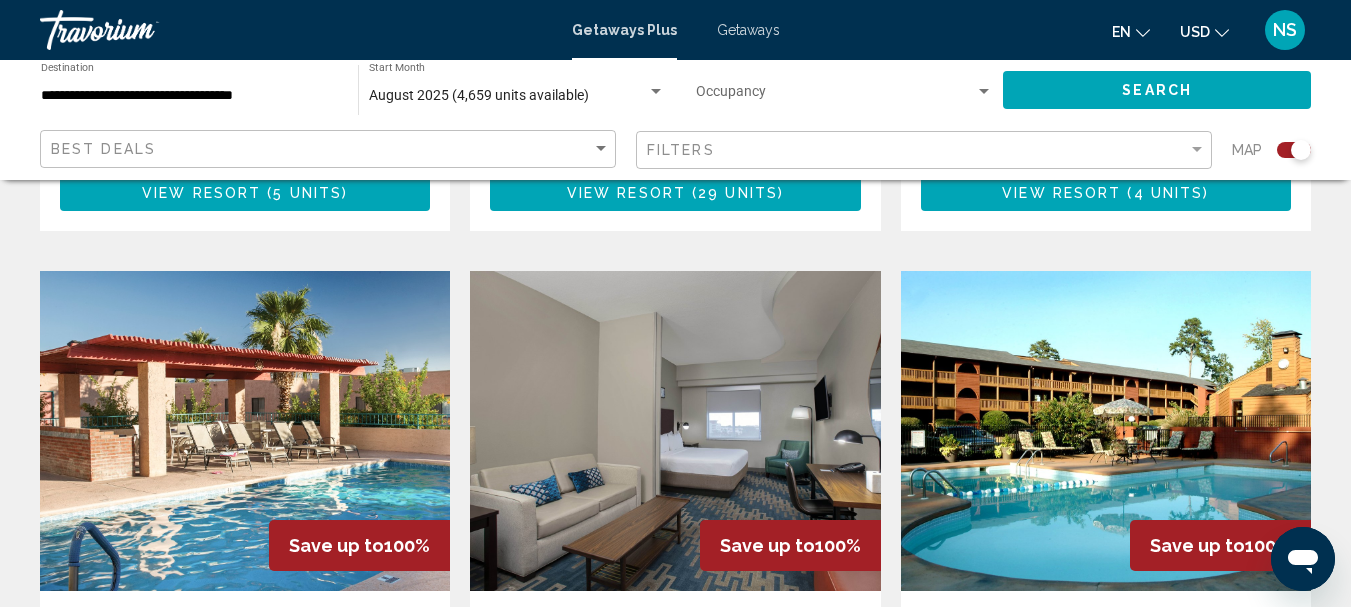 click at bounding box center [1106, 431] 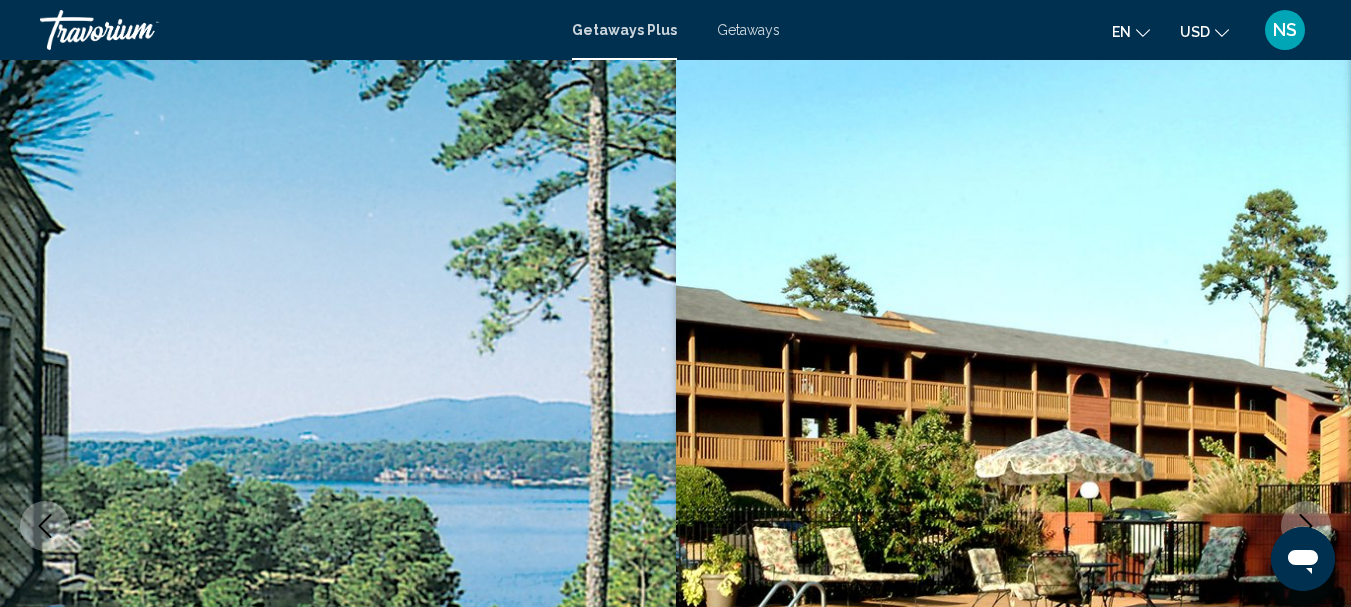 scroll, scrollTop: 0, scrollLeft: 0, axis: both 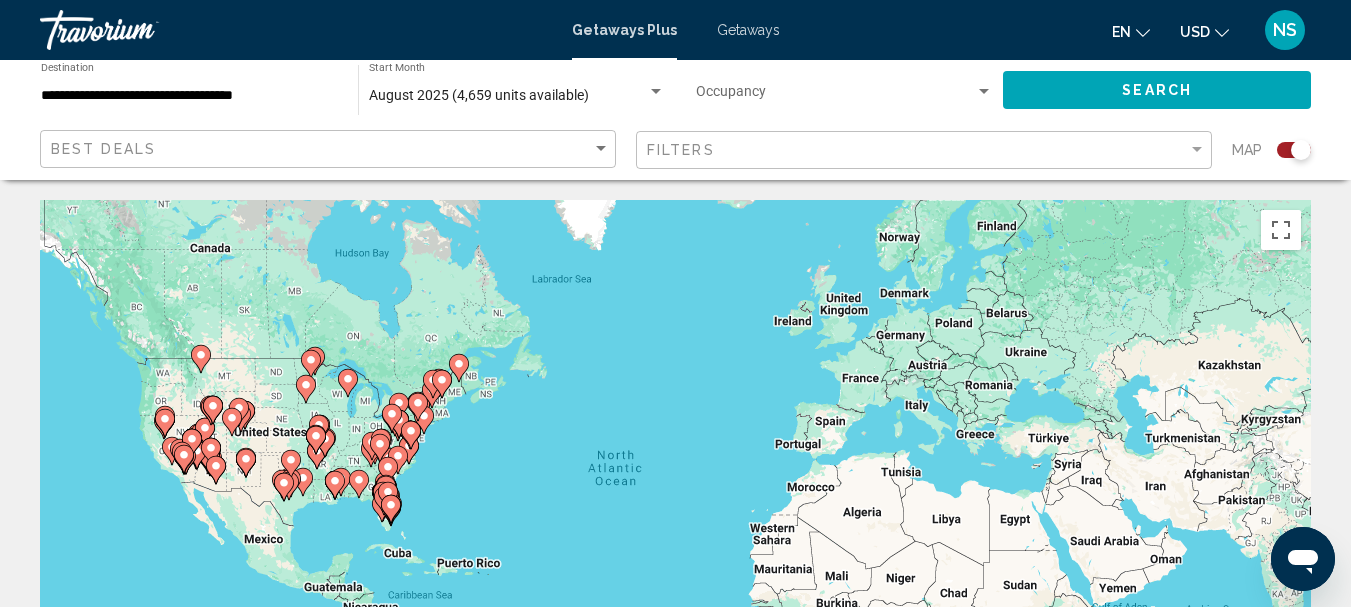 click 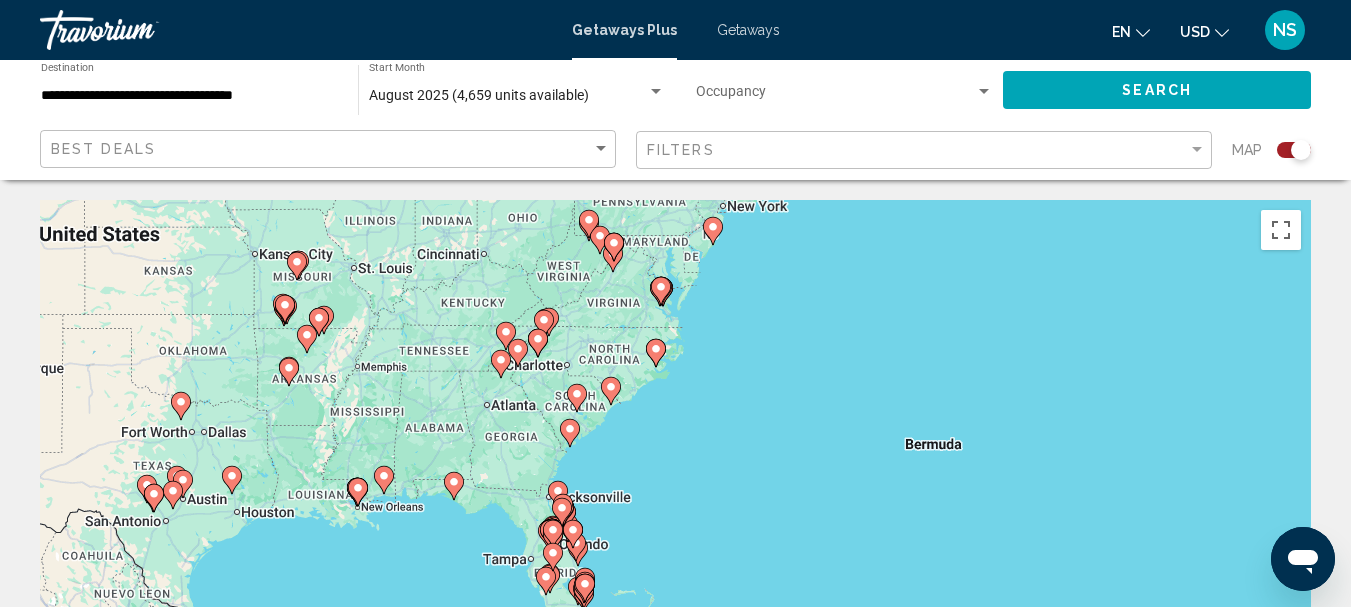 drag, startPoint x: 487, startPoint y: 461, endPoint x: 379, endPoint y: 408, distance: 120.30378 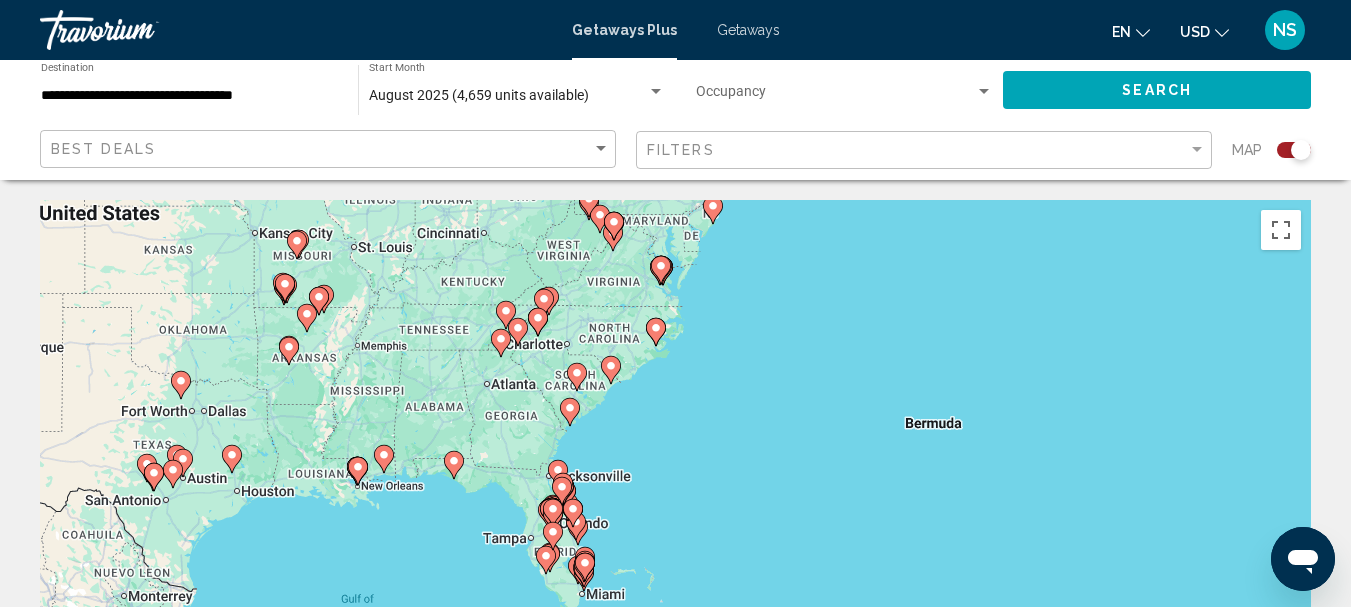drag, startPoint x: 641, startPoint y: 508, endPoint x: 641, endPoint y: 485, distance: 23 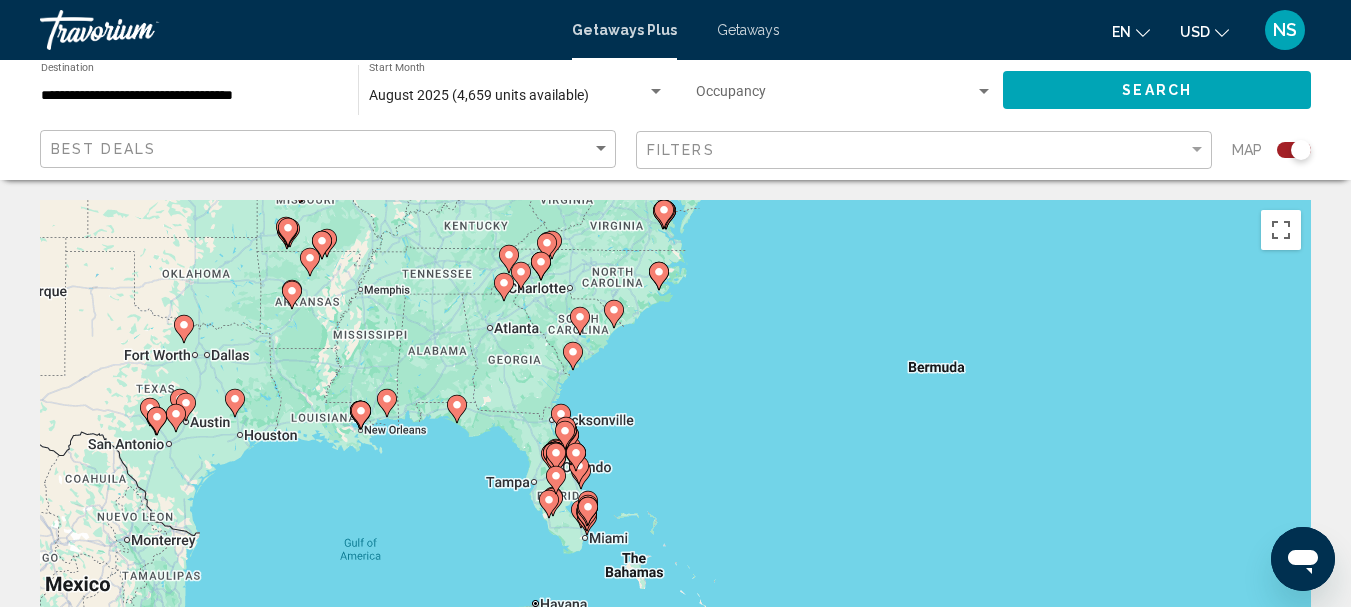 click on "To activate drag with keyboard, press Alt + Enter. Once in keyboard drag state, use the arrow keys to move the marker. To complete the drag, press the Enter key. To cancel, press Escape." at bounding box center (675, 500) 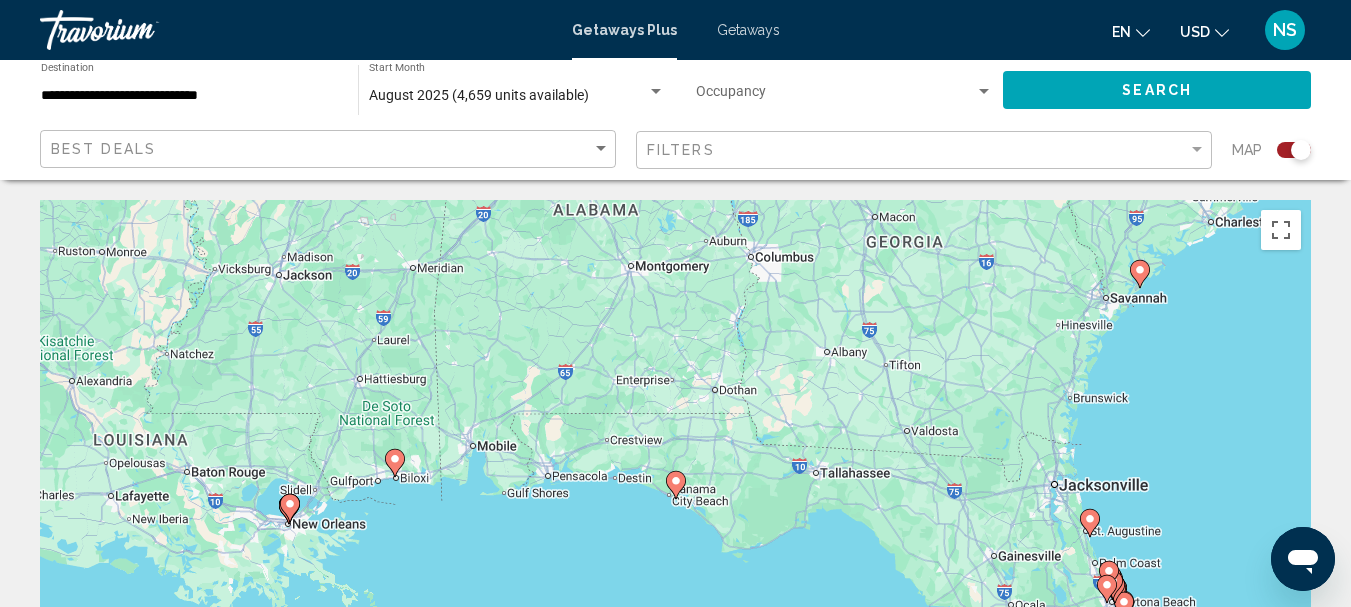 click on "To navigate, press the arrow keys. To activate drag with keyboard, press Alt + Enter. Once in keyboard drag state, use the arrow keys to move the marker. To complete the drag, press the Enter key. To cancel, press Escape." at bounding box center (675, 500) 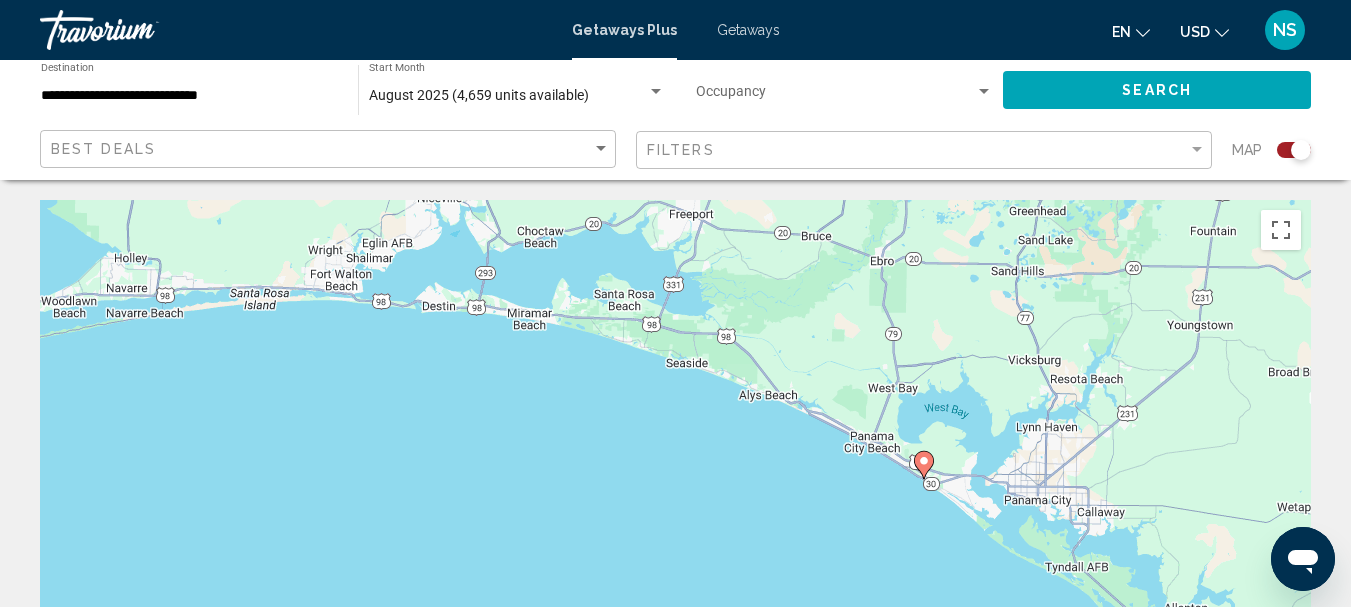 drag, startPoint x: 632, startPoint y: 447, endPoint x: 738, endPoint y: 426, distance: 108.060165 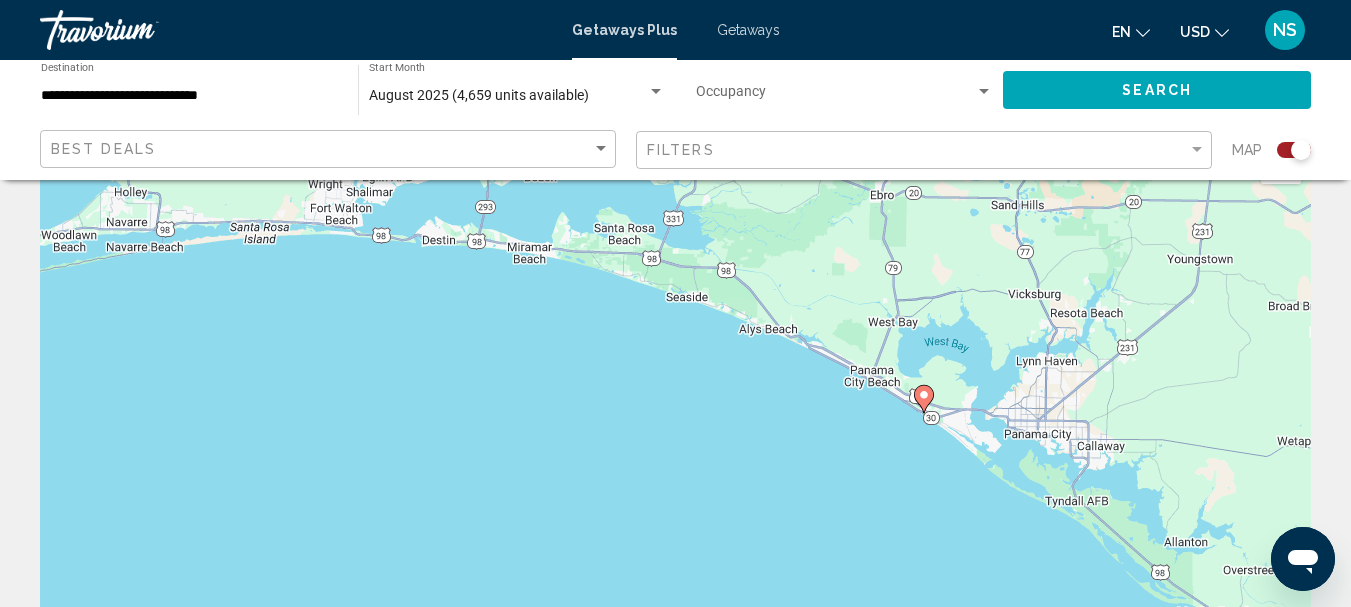 scroll, scrollTop: 100, scrollLeft: 0, axis: vertical 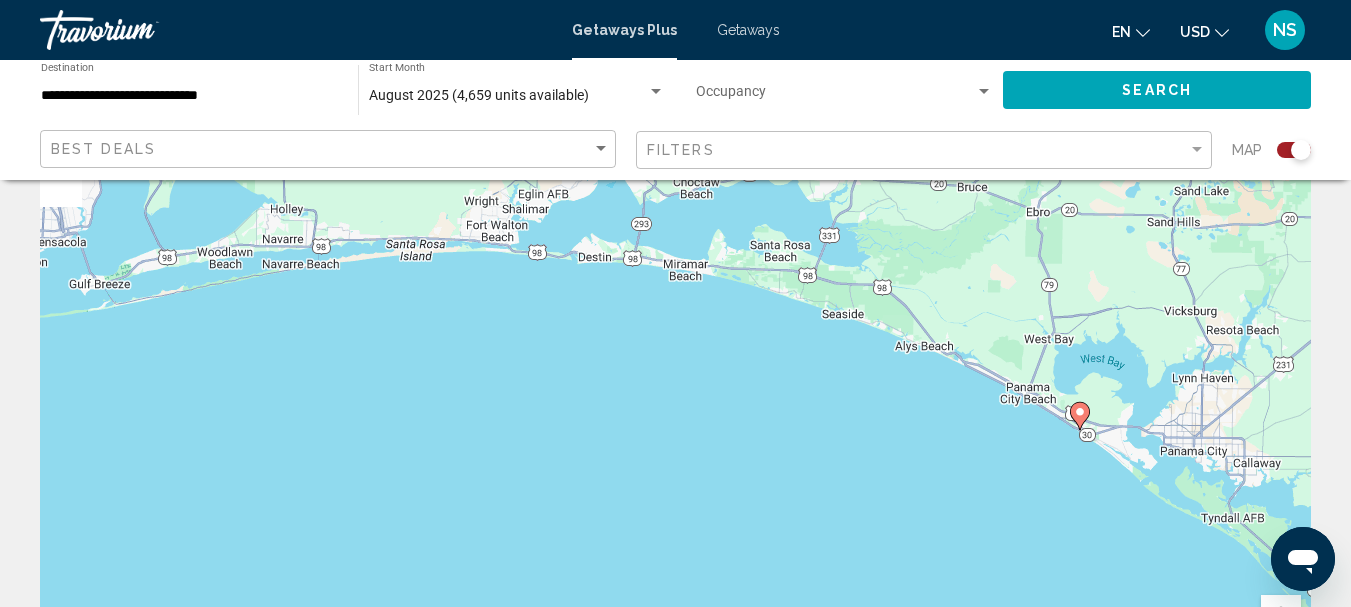 drag, startPoint x: 740, startPoint y: 401, endPoint x: 896, endPoint y: 452, distance: 164.12495 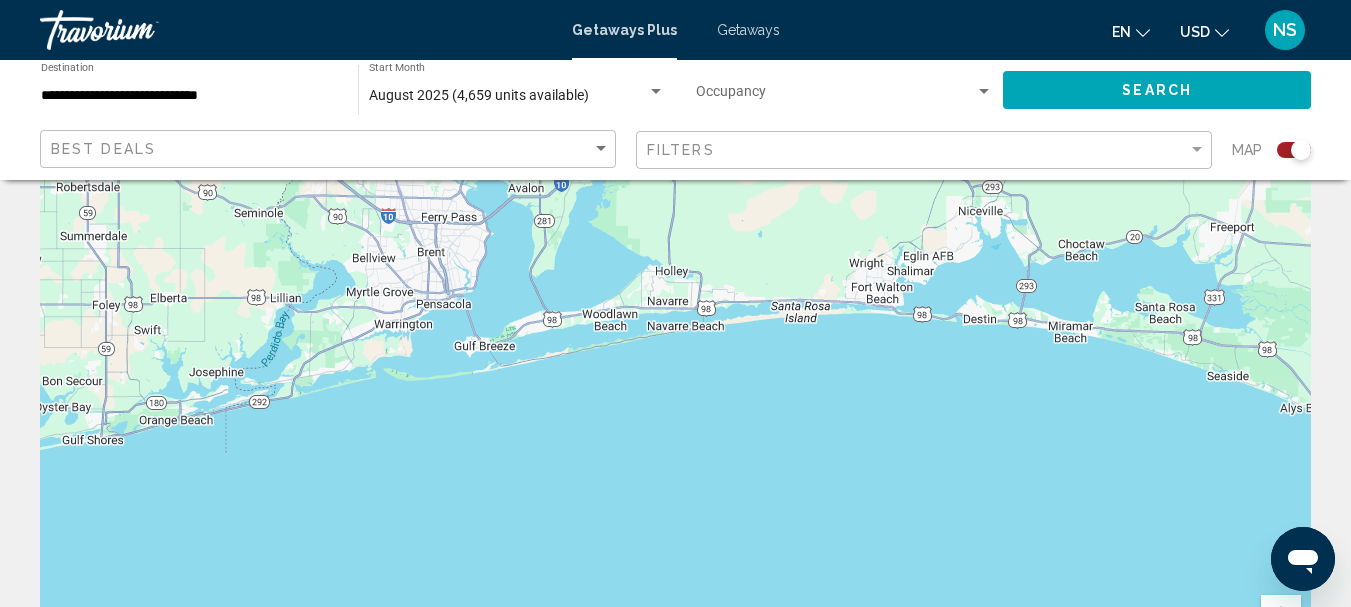 drag, startPoint x: 828, startPoint y: 341, endPoint x: 1174, endPoint y: 360, distance: 346.52127 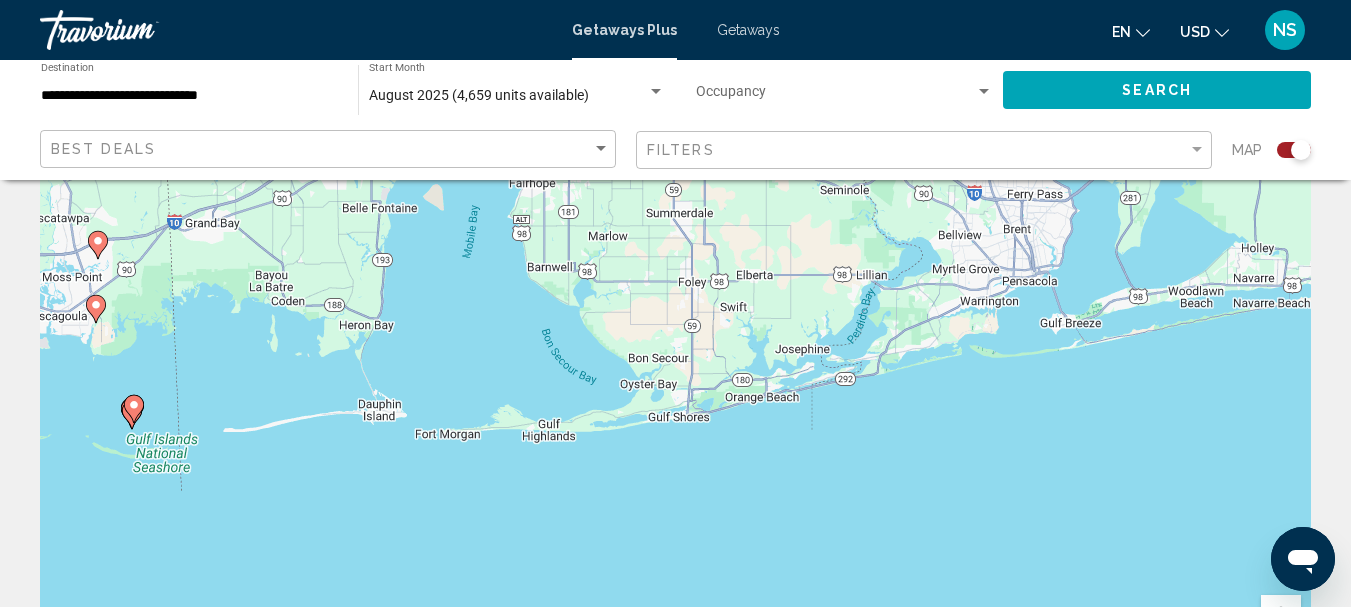 drag, startPoint x: 551, startPoint y: 381, endPoint x: 1175, endPoint y: 339, distance: 625.41187 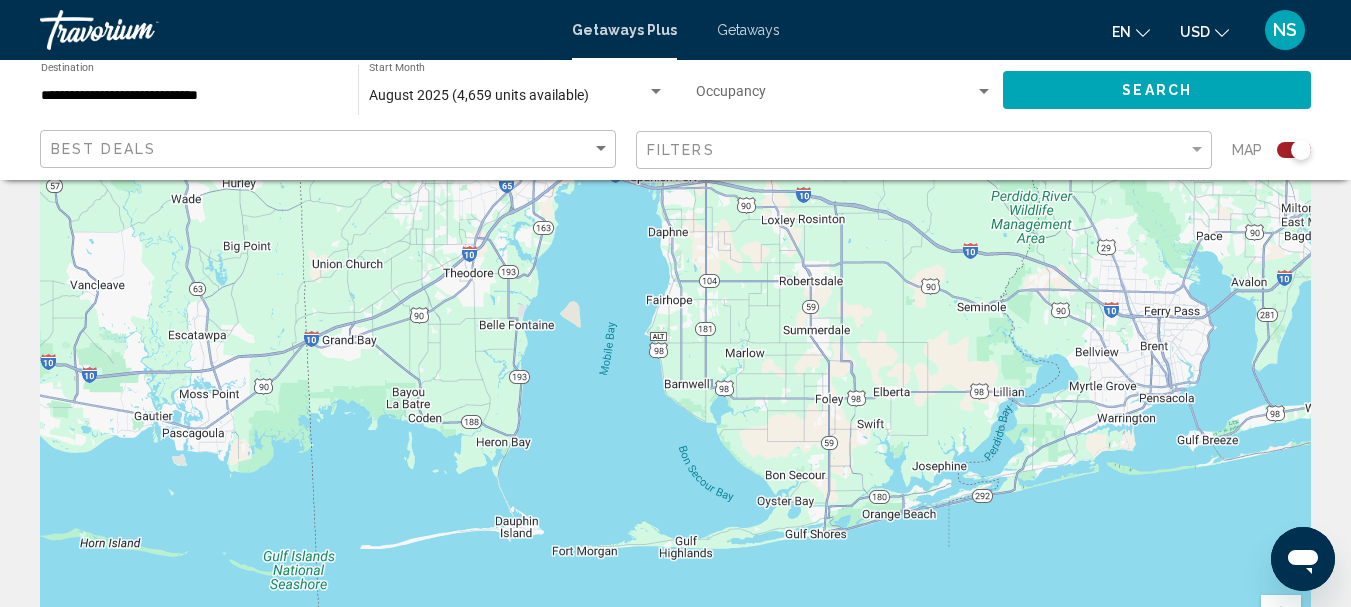 drag, startPoint x: 723, startPoint y: 456, endPoint x: 860, endPoint y: 573, distance: 180.16104 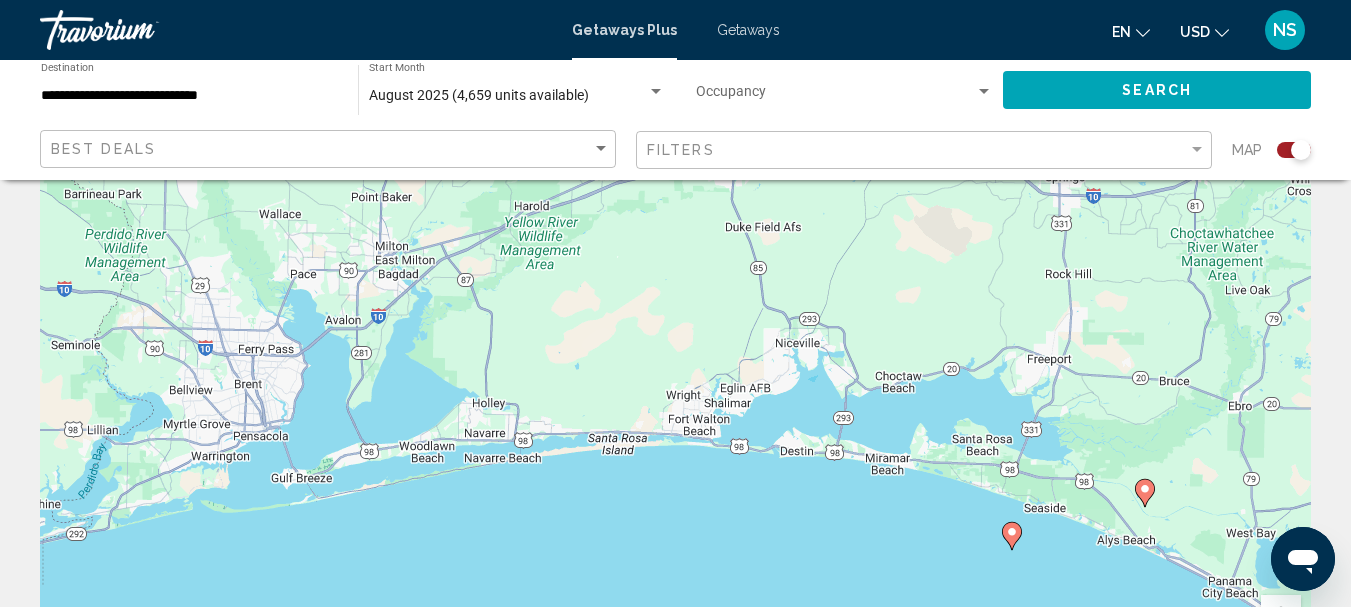 drag, startPoint x: 876, startPoint y: 598, endPoint x: 147, endPoint y: 304, distance: 786.0515 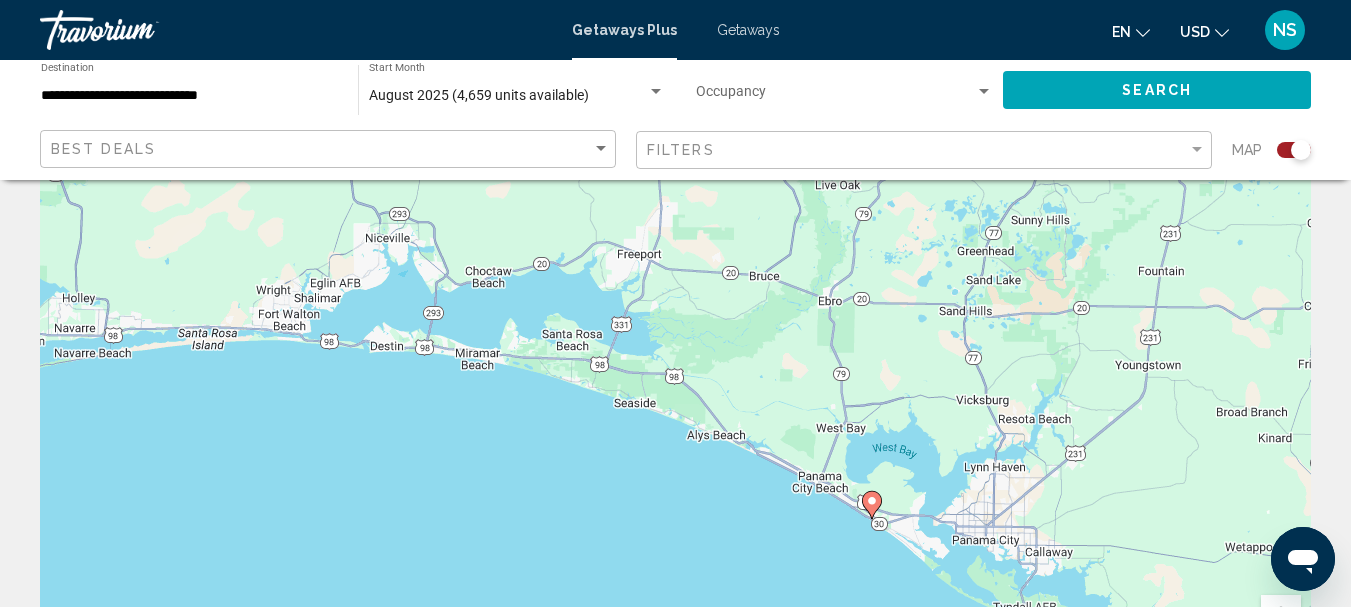 drag, startPoint x: 900, startPoint y: 507, endPoint x: 491, endPoint y: 407, distance: 421.04752 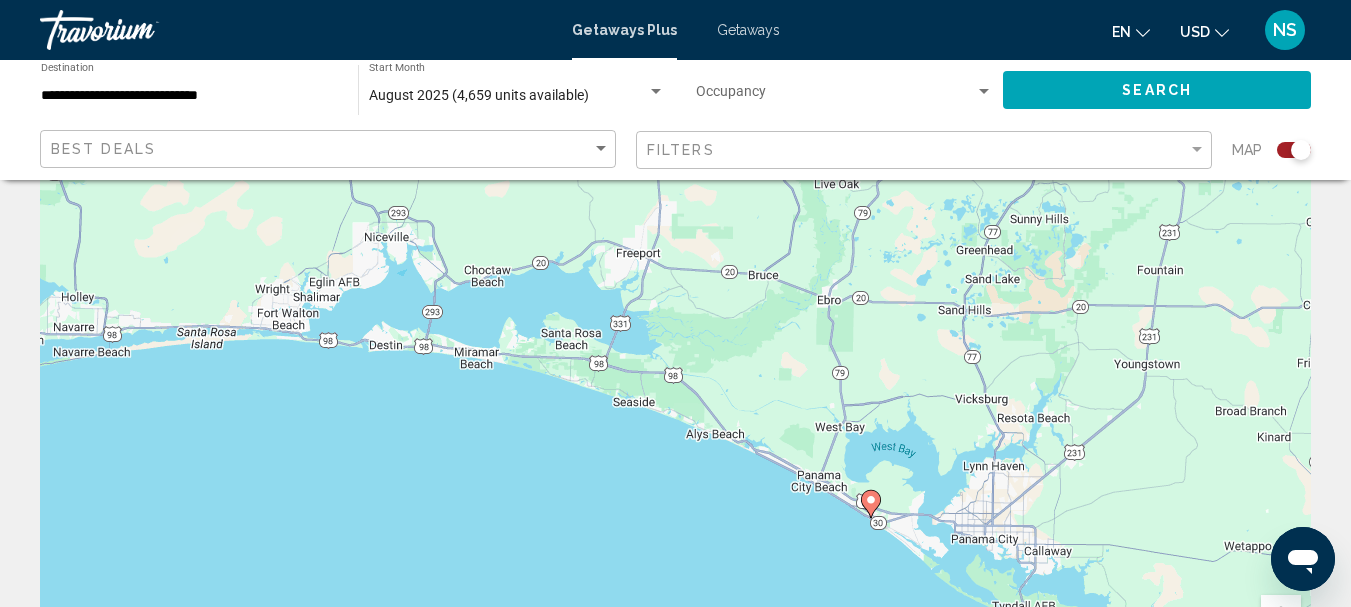 click 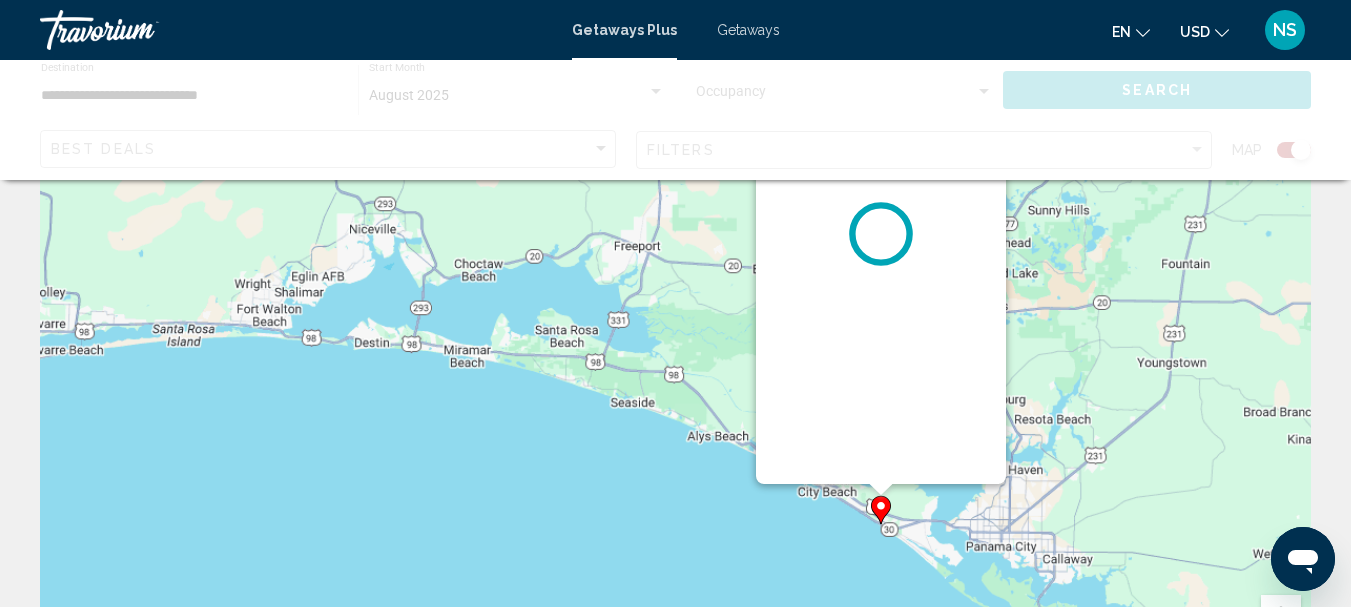 scroll, scrollTop: 0, scrollLeft: 0, axis: both 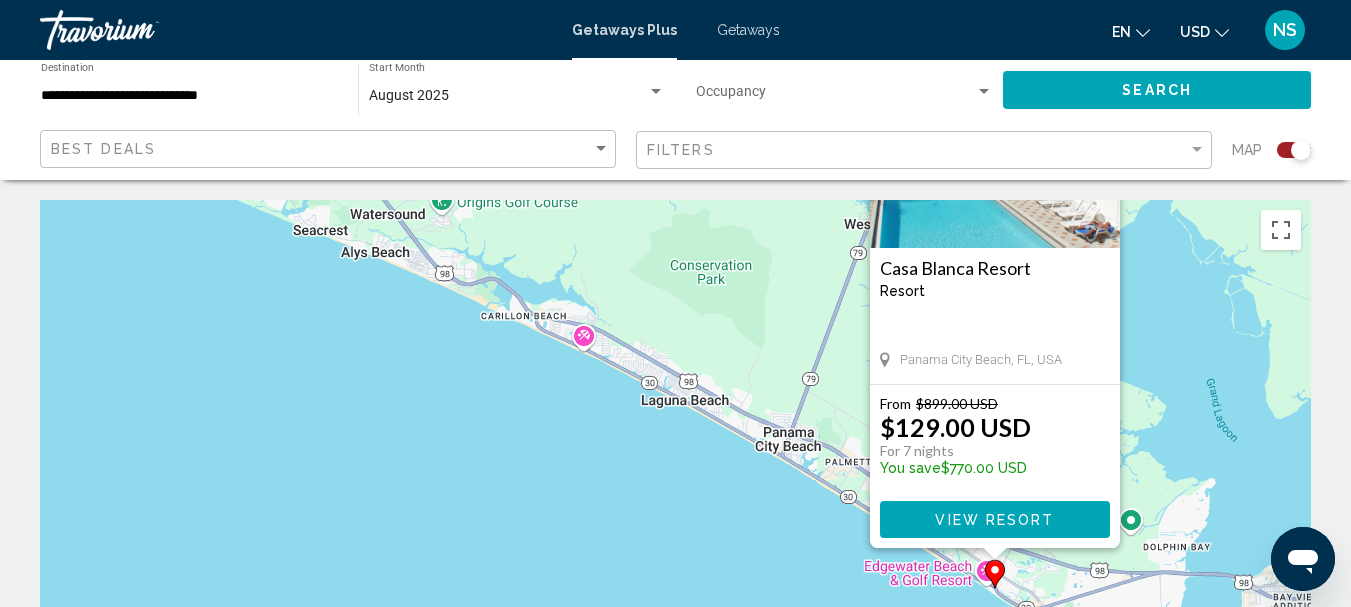 drag, startPoint x: 811, startPoint y: 478, endPoint x: 680, endPoint y: 297, distance: 223.43231 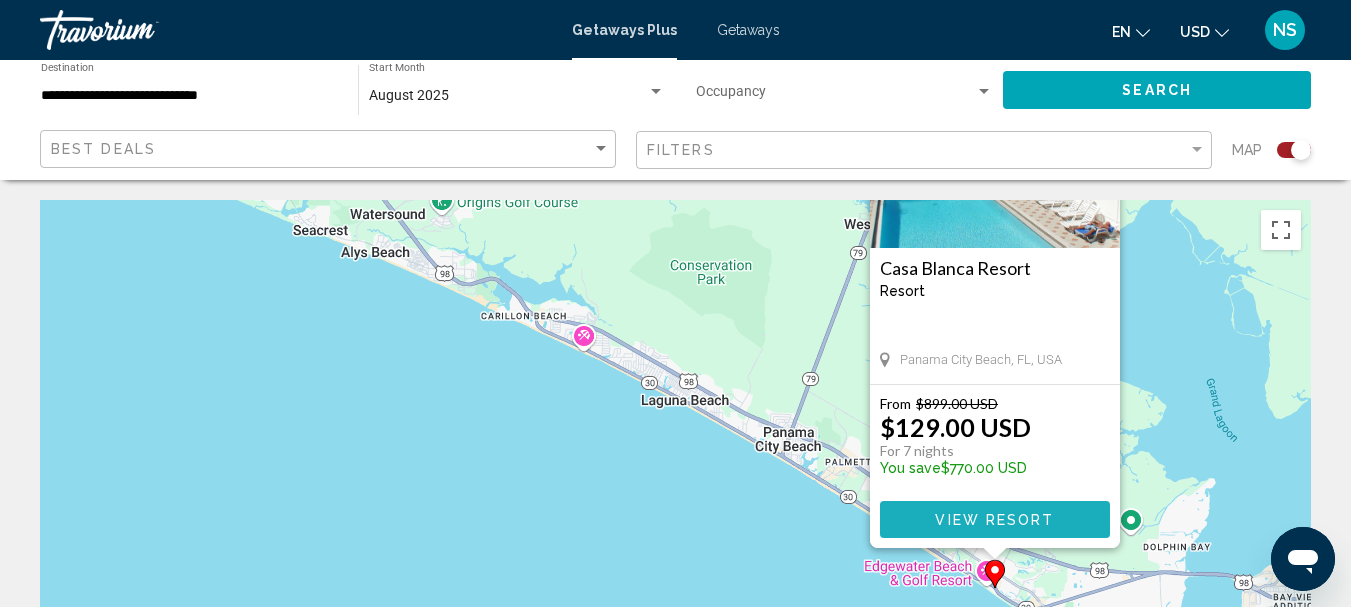 click on "View Resort" at bounding box center [994, 520] 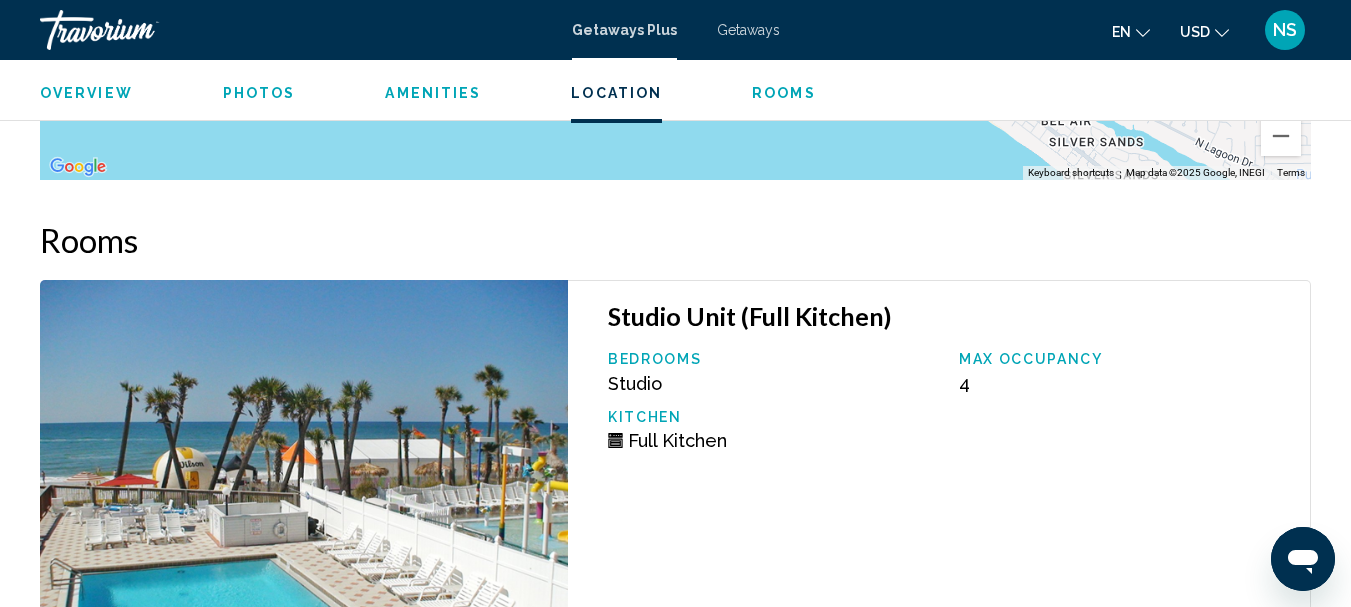 scroll, scrollTop: 3432, scrollLeft: 0, axis: vertical 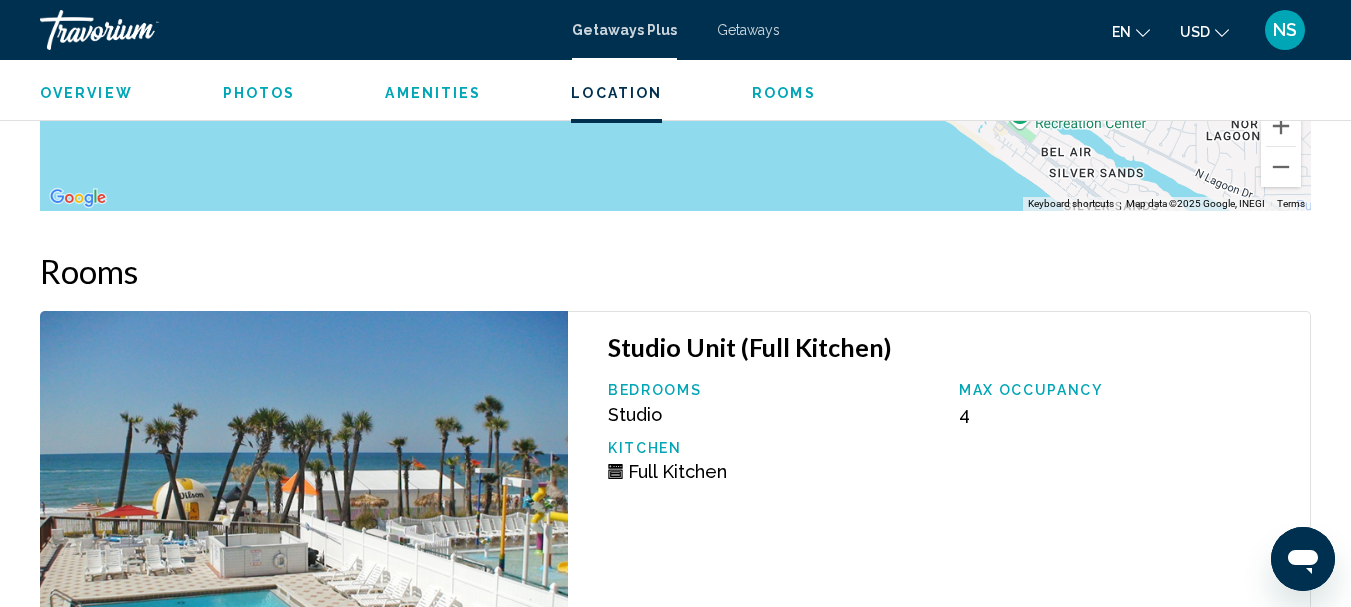 click on "Bedrooms Studio Max Occupancy 4 Kitchen
Full Kitchen" at bounding box center [949, 439] 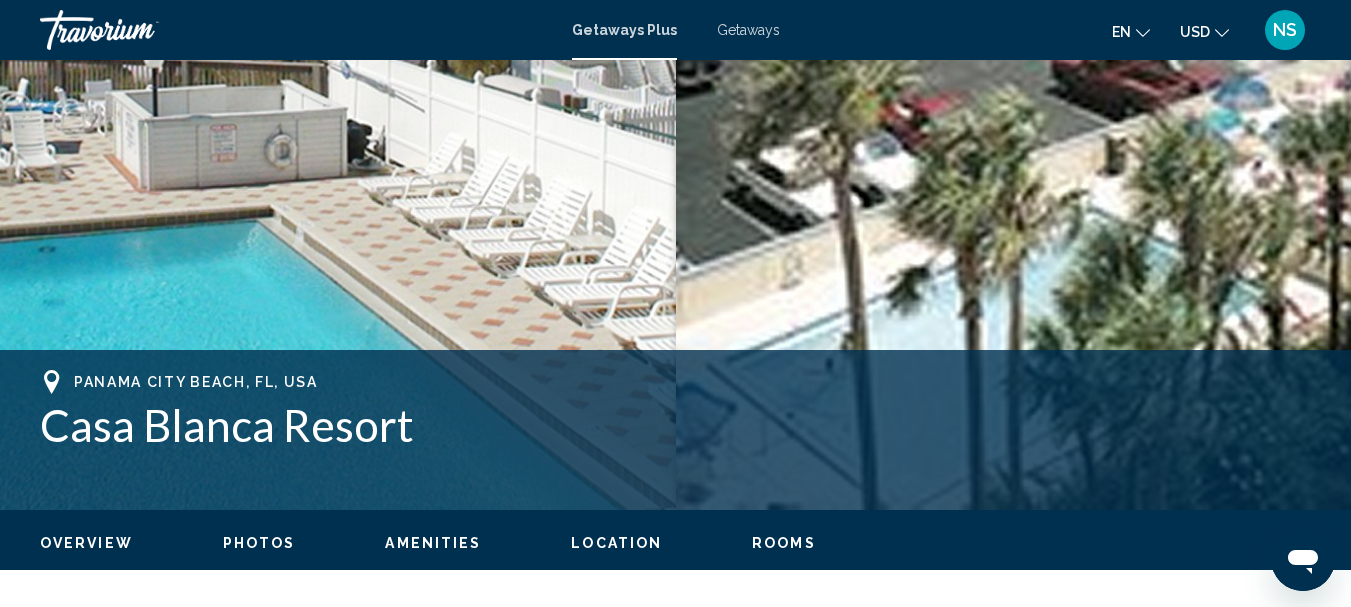 scroll, scrollTop: 100, scrollLeft: 0, axis: vertical 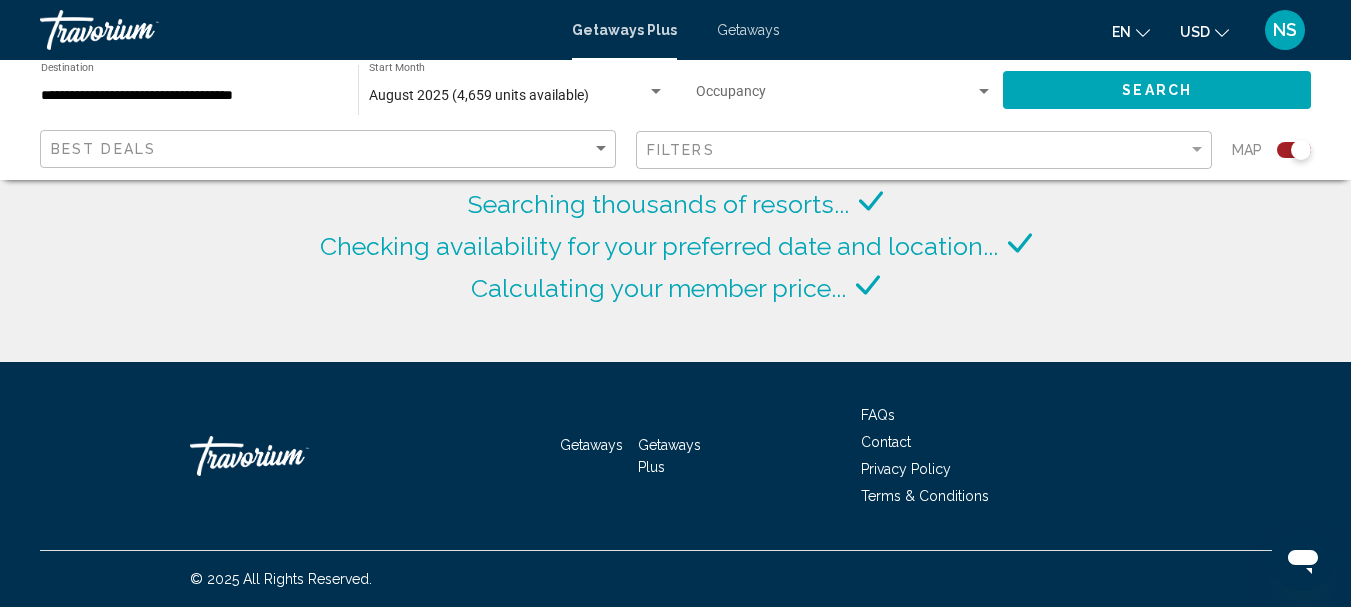 click on "**********" at bounding box center (189, 96) 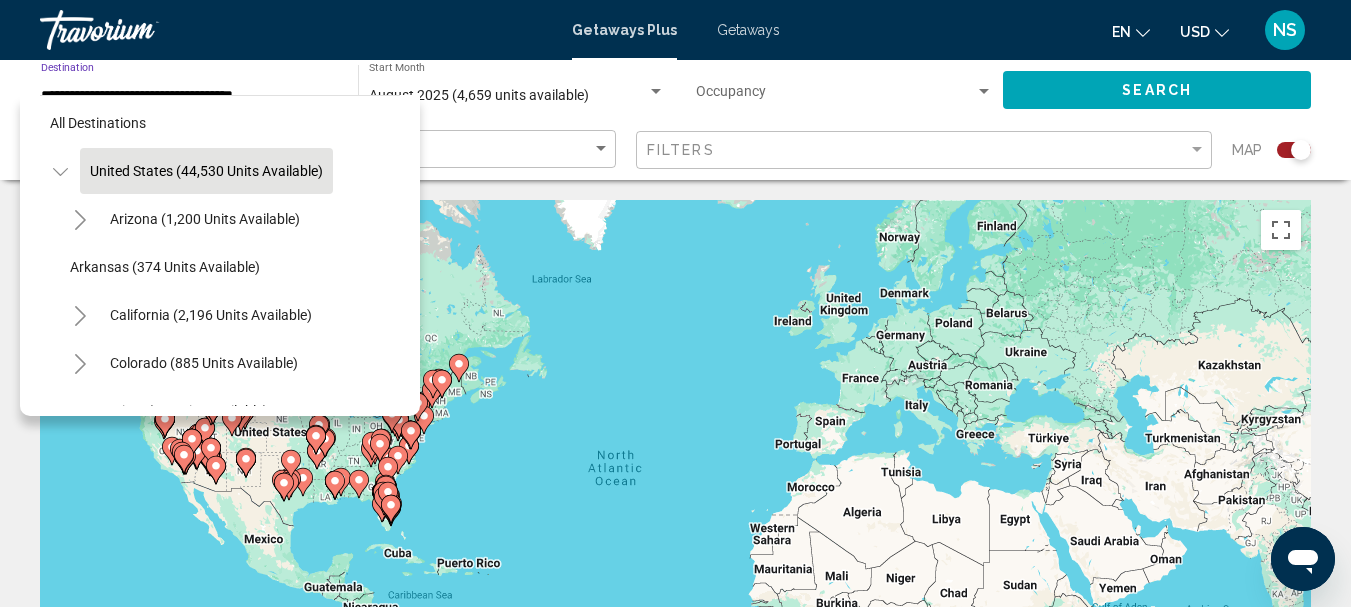 scroll, scrollTop: 0, scrollLeft: 0, axis: both 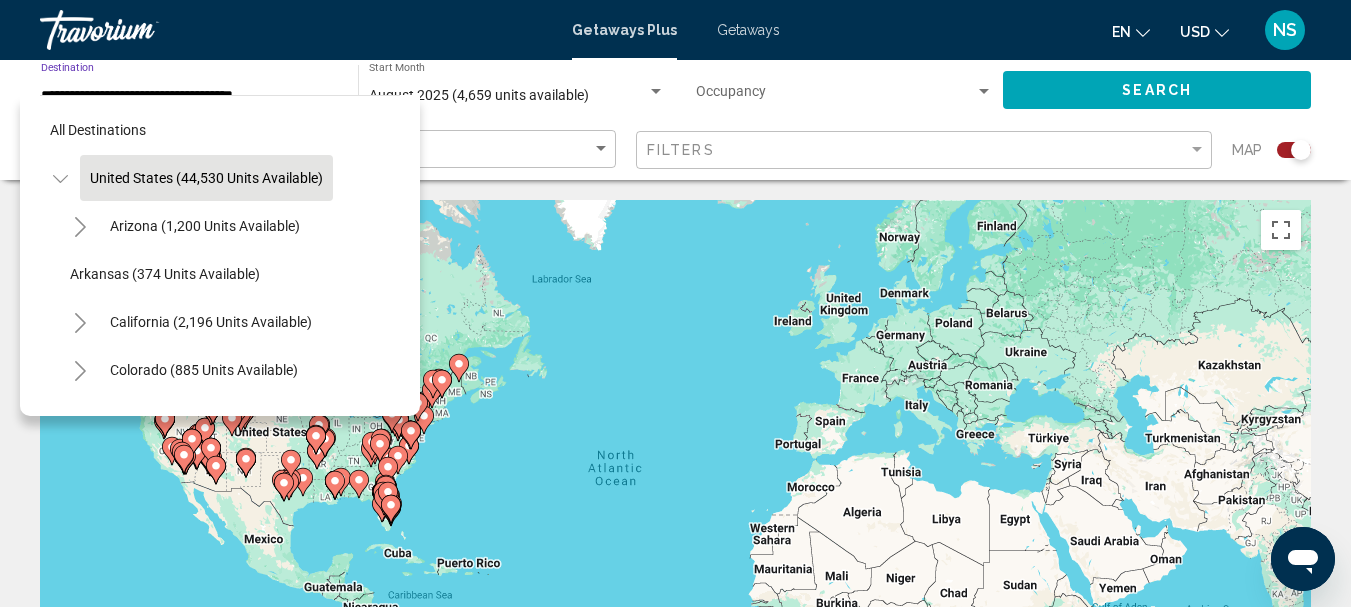 click on "To activate drag with keyboard, press Alt + Enter. Once in keyboard drag state, use the arrow keys to move the marker. To complete the drag, press the Enter key. To cancel, press Escape." at bounding box center [675, 500] 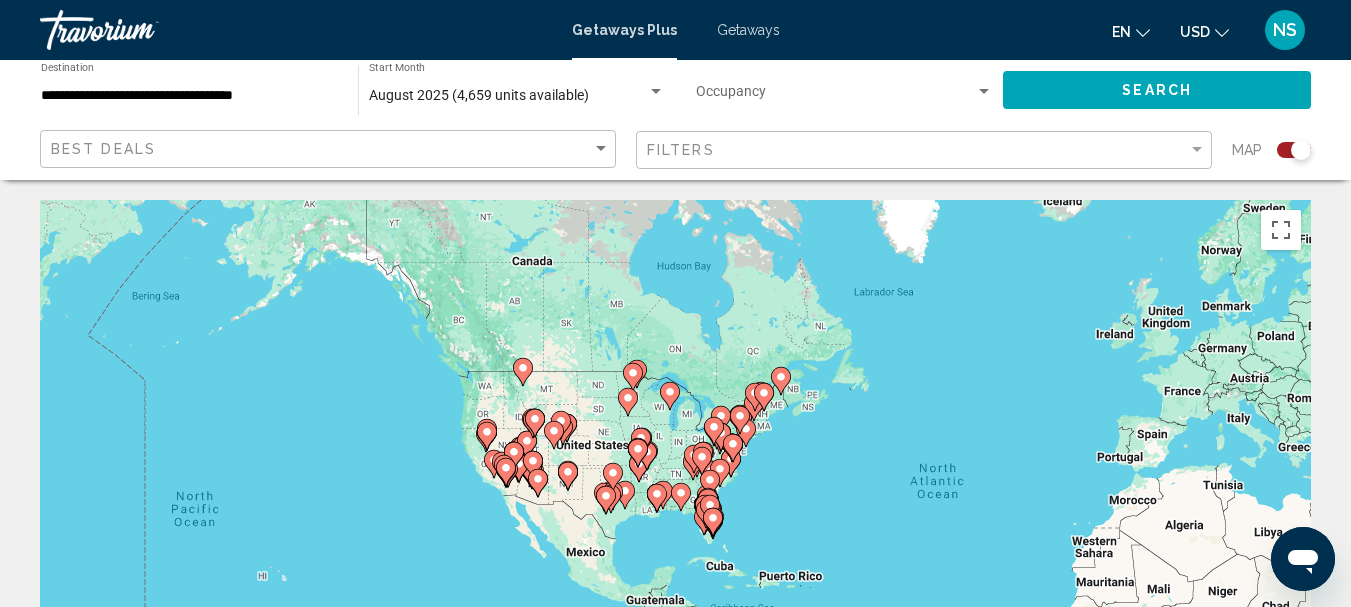 drag, startPoint x: 596, startPoint y: 398, endPoint x: 712, endPoint y: 462, distance: 132.48396 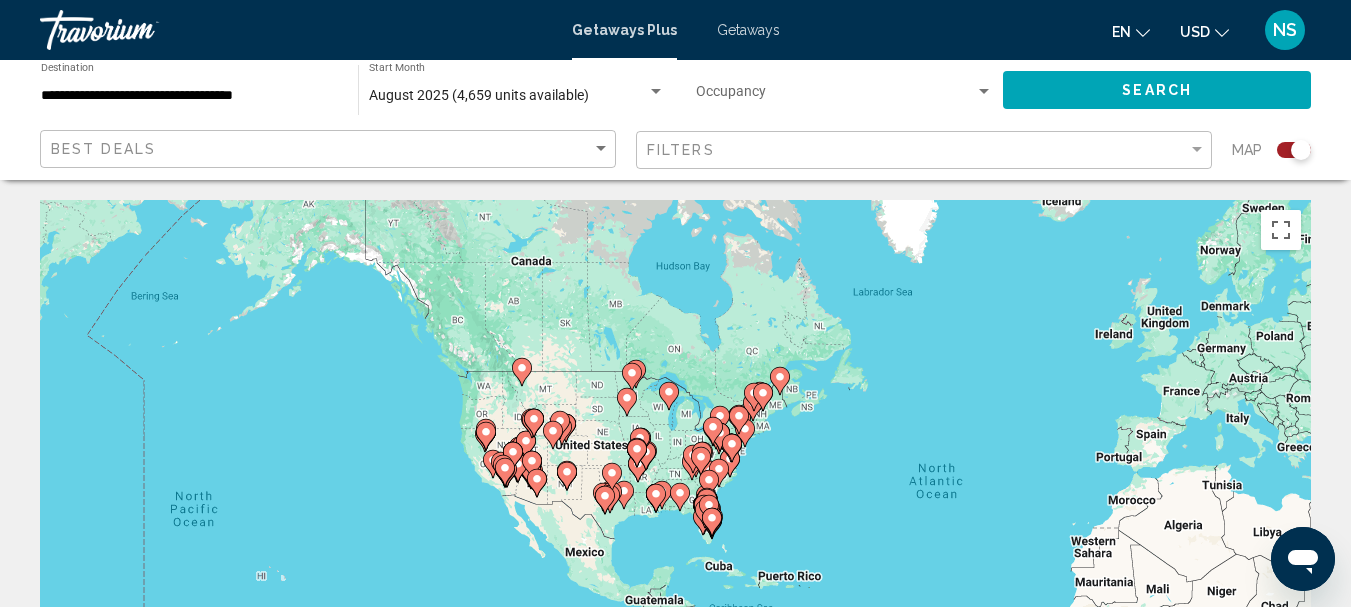 click 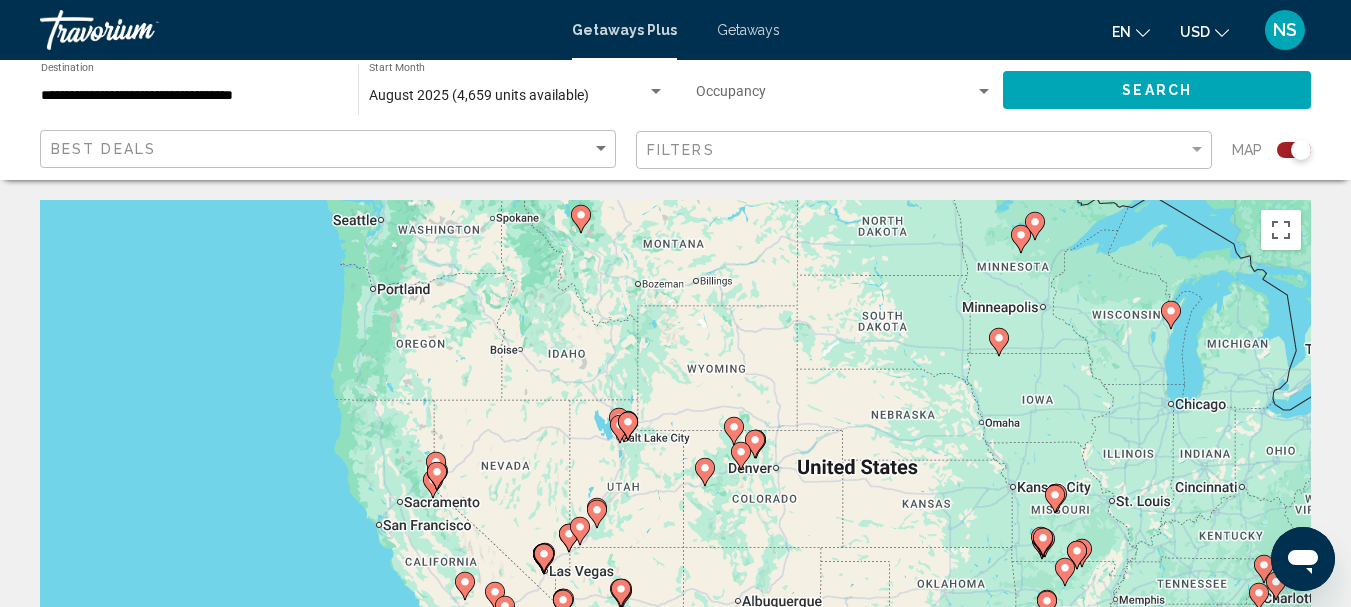 click on "To activate drag with keyboard, press Alt + Enter. Once in keyboard drag state, use the arrow keys to move the marker. To complete the drag, press the Enter key. To cancel, press Escape." at bounding box center [675, 500] 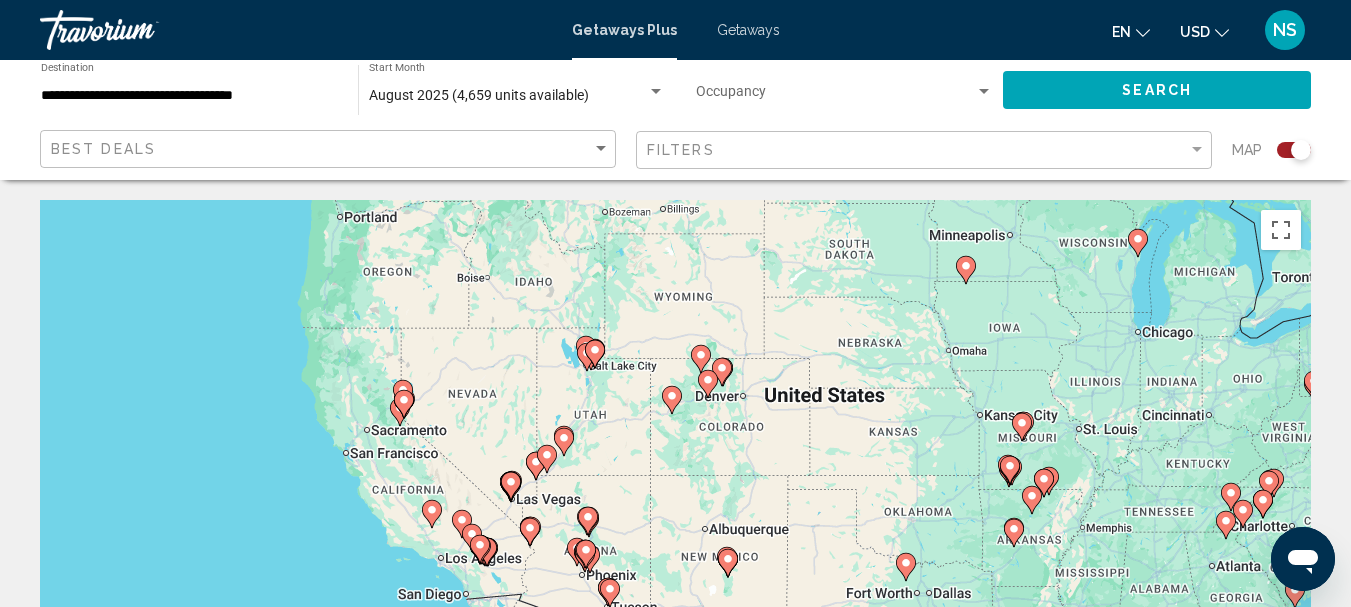 drag, startPoint x: 905, startPoint y: 359, endPoint x: 871, endPoint y: 285, distance: 81.437096 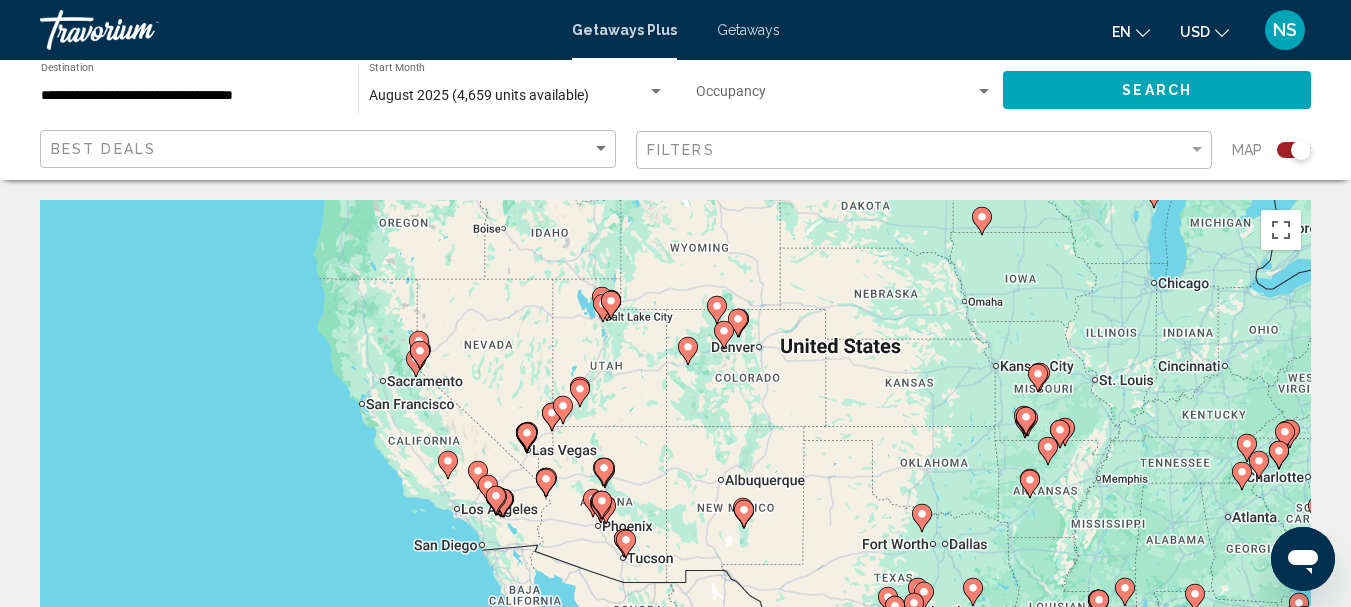 drag, startPoint x: 702, startPoint y: 451, endPoint x: 720, endPoint y: 400, distance: 54.08327 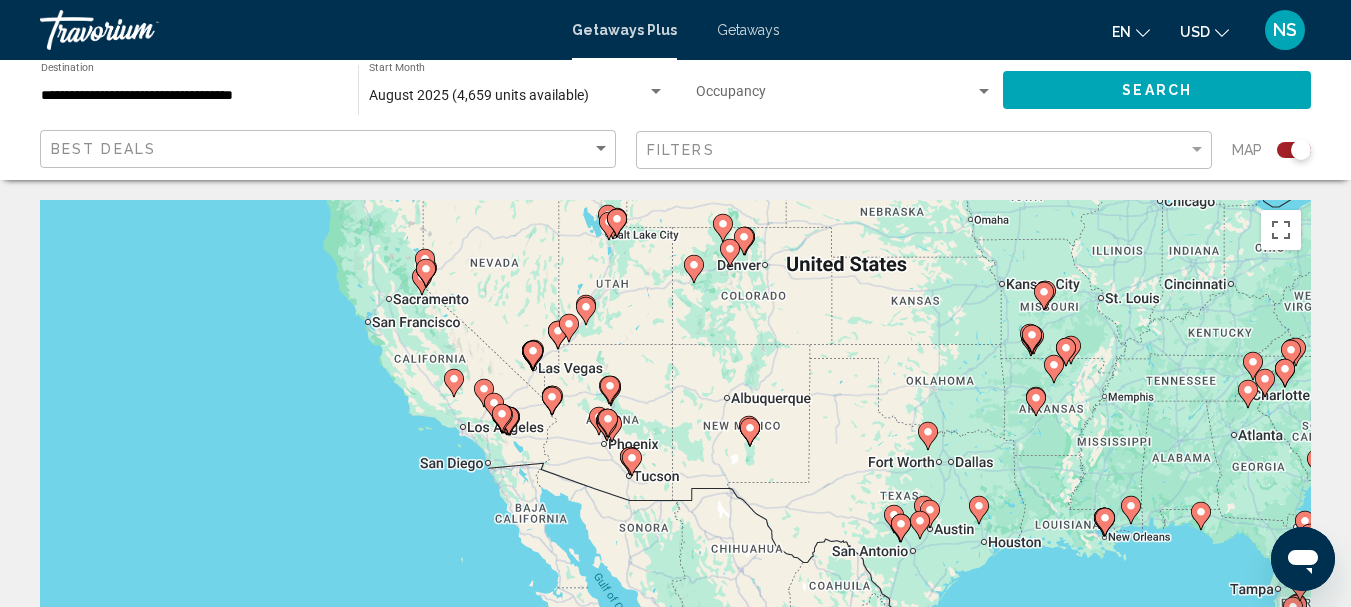 drag, startPoint x: 703, startPoint y: 438, endPoint x: 709, endPoint y: 353, distance: 85.2115 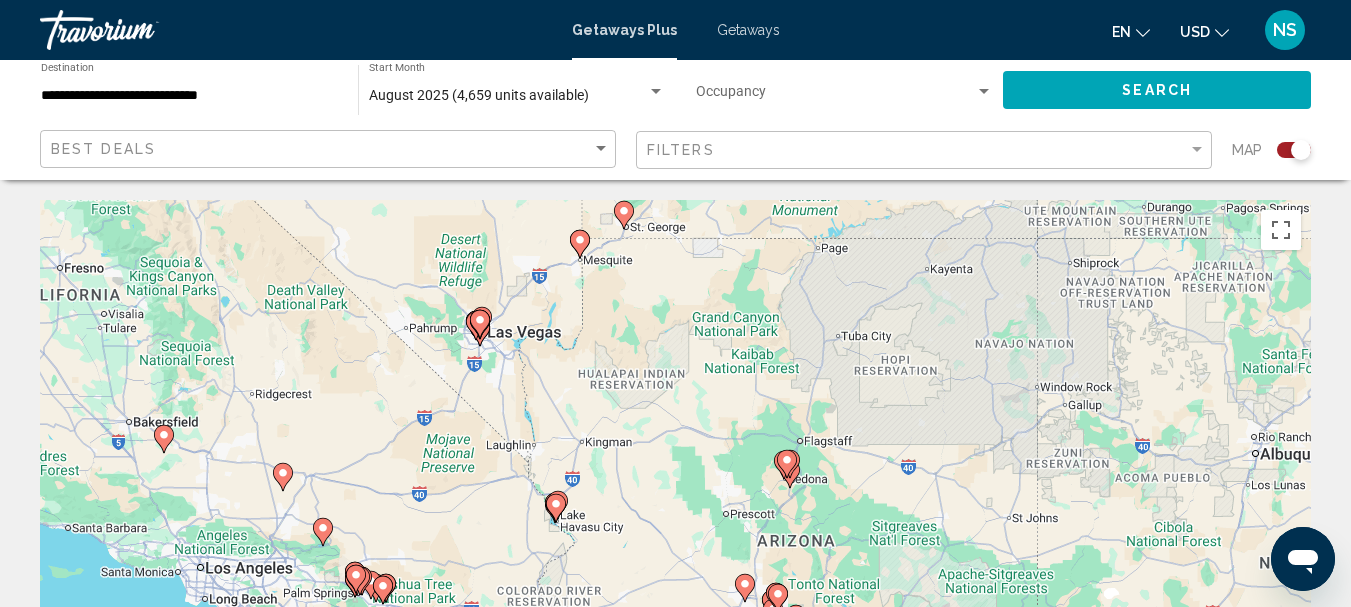drag, startPoint x: 622, startPoint y: 386, endPoint x: 734, endPoint y: 362, distance: 114.54257 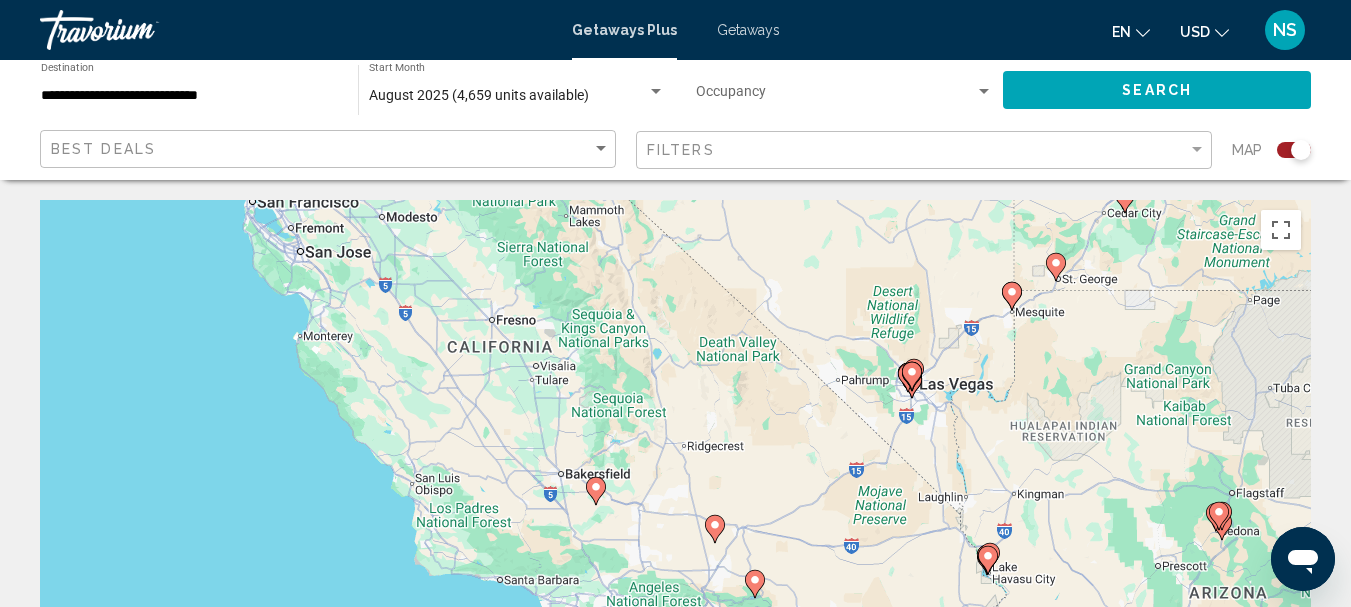 drag, startPoint x: 511, startPoint y: 405, endPoint x: 945, endPoint y: 457, distance: 437.1041 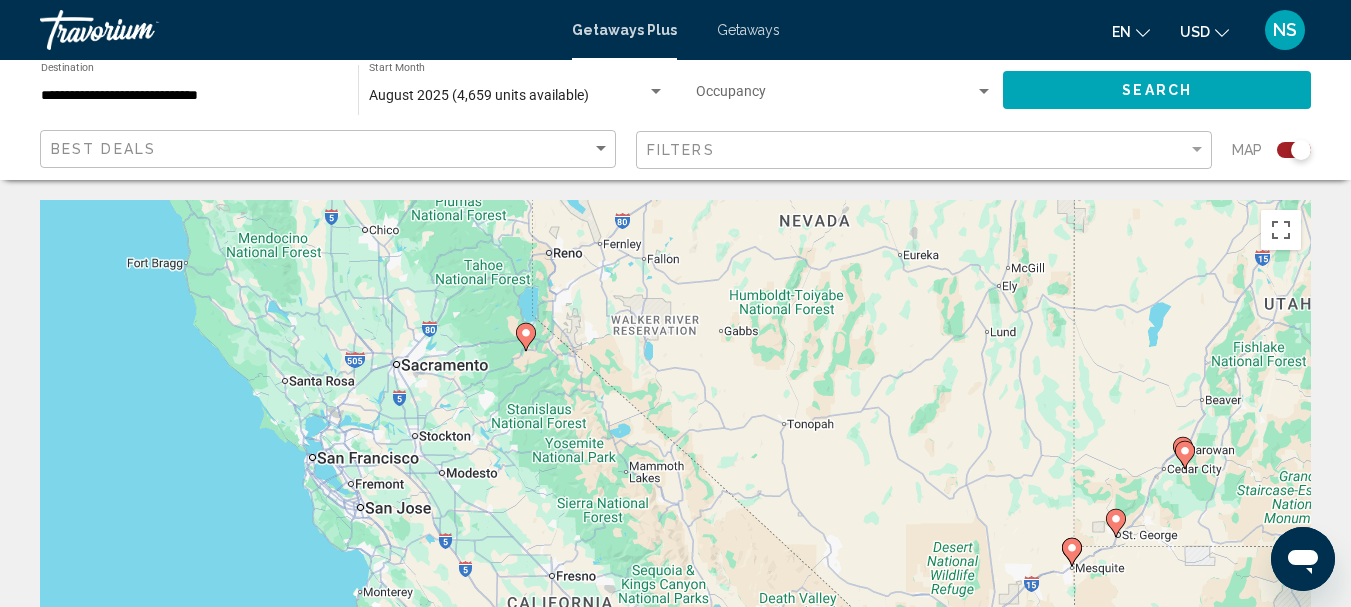drag, startPoint x: 768, startPoint y: 320, endPoint x: 606, endPoint y: 448, distance: 206.4655 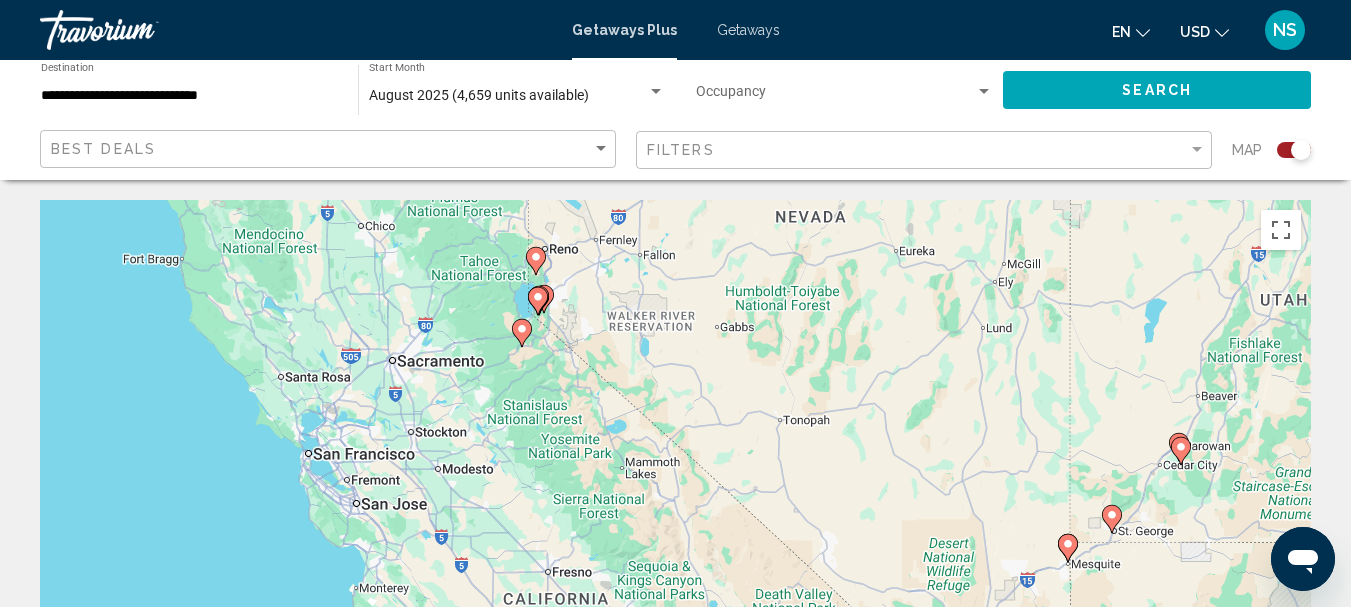 click 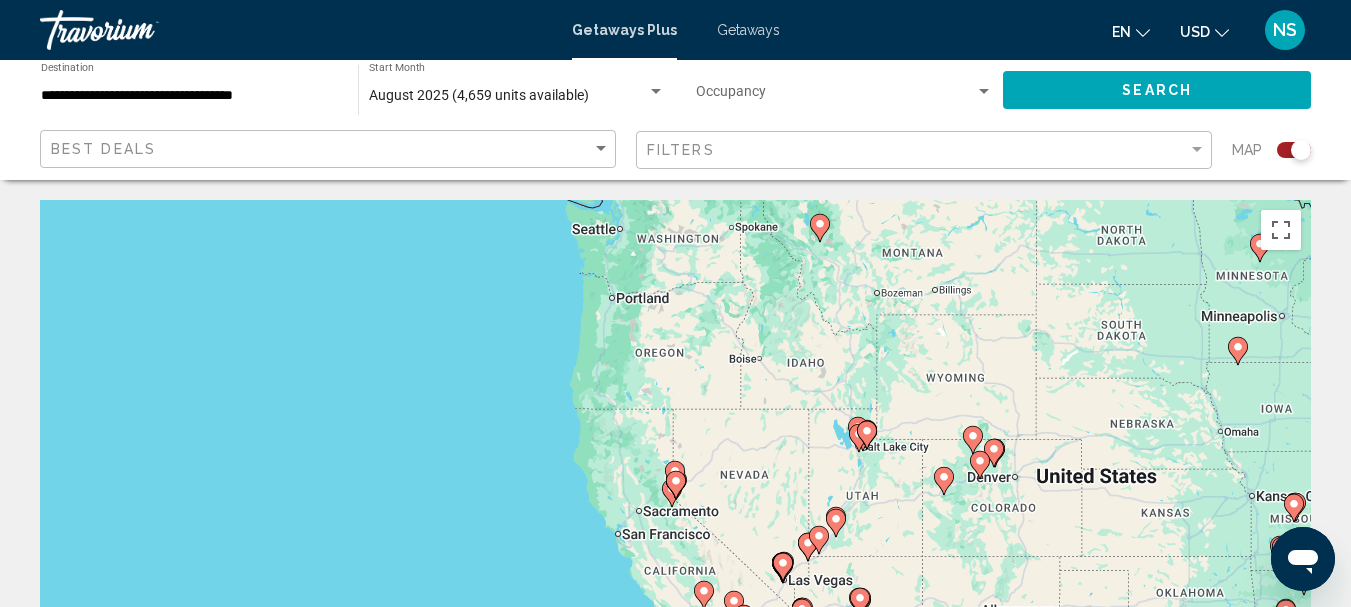 click 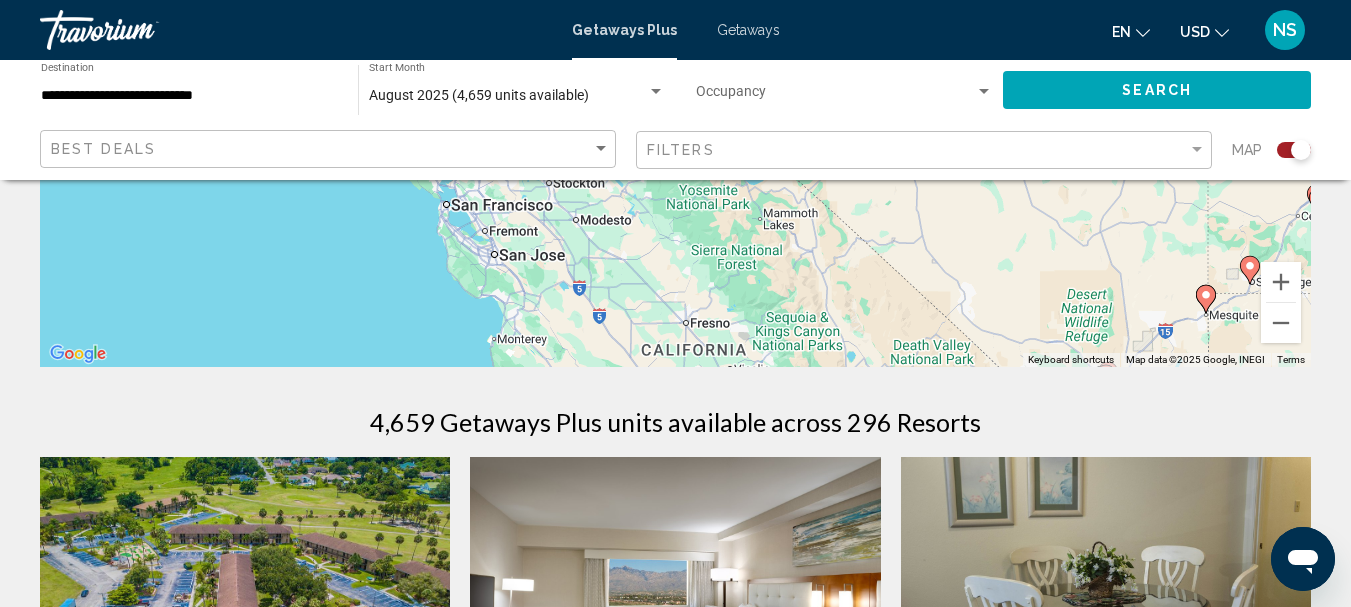 scroll, scrollTop: 0, scrollLeft: 0, axis: both 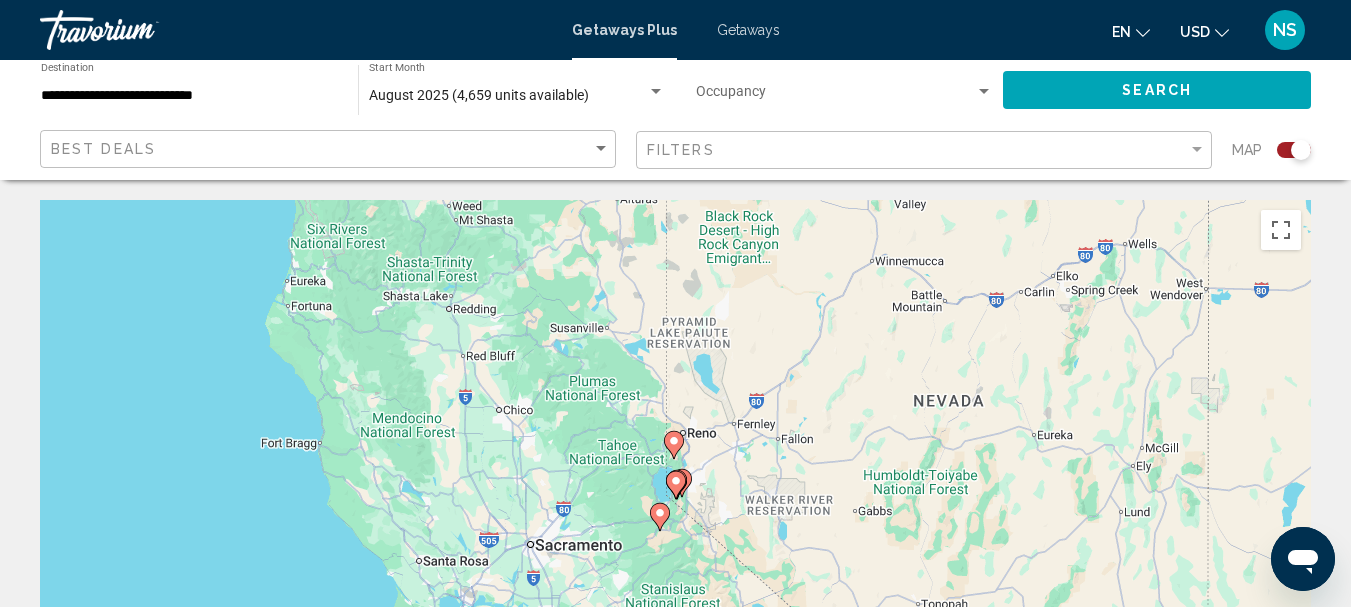 click 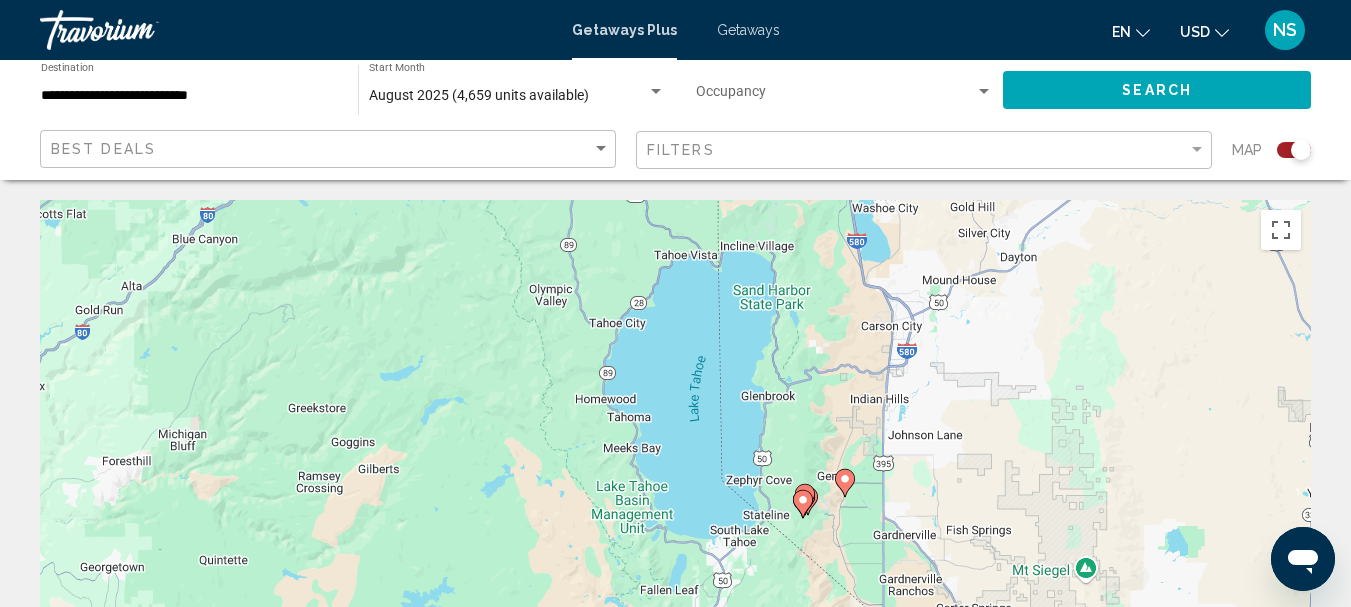 drag, startPoint x: 666, startPoint y: 439, endPoint x: 805, endPoint y: 449, distance: 139.35925 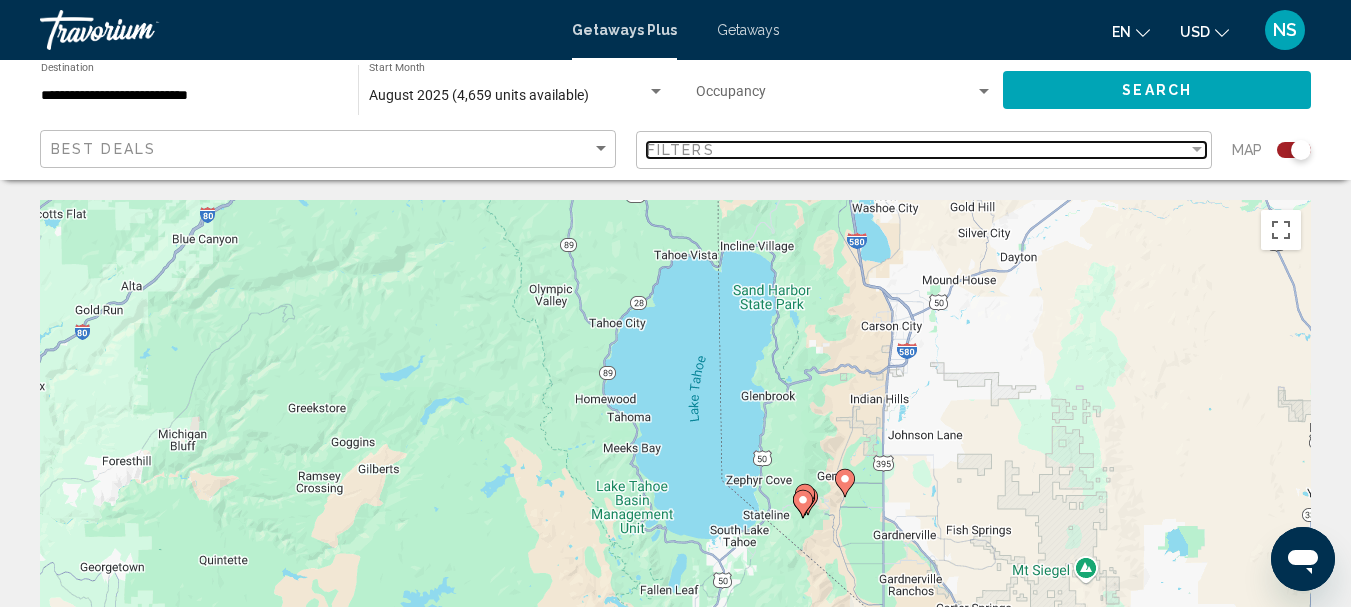 drag, startPoint x: 1194, startPoint y: 146, endPoint x: 1176, endPoint y: 152, distance: 18.973665 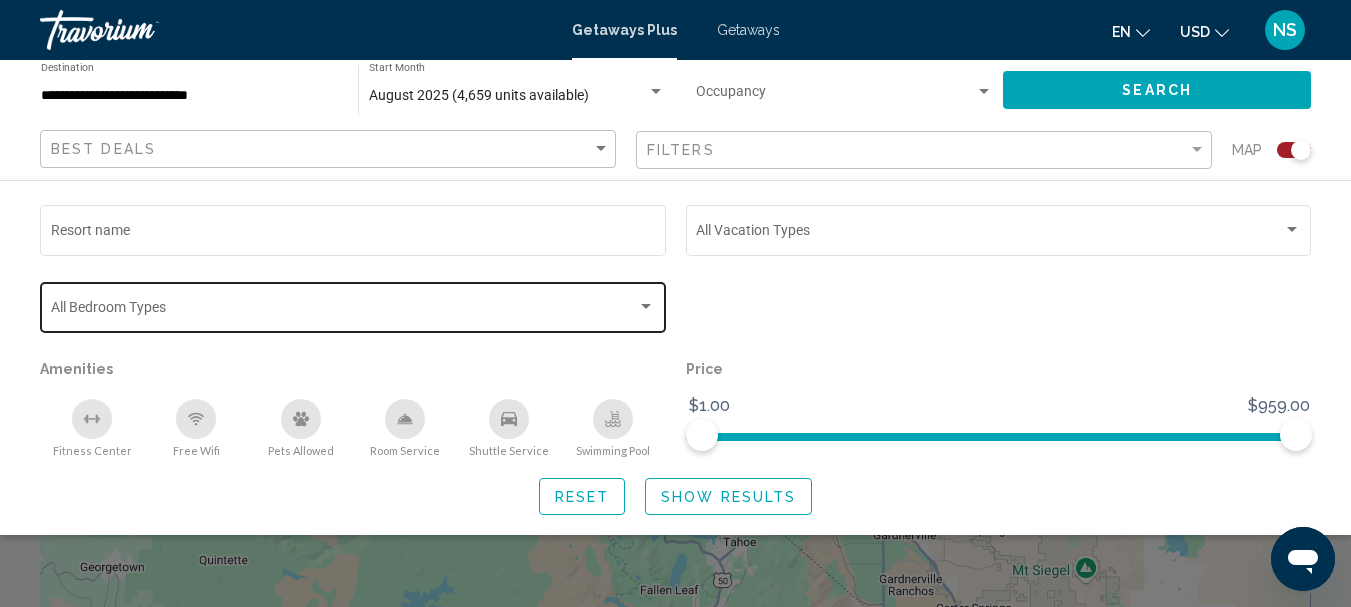 drag, startPoint x: 116, startPoint y: 231, endPoint x: 122, endPoint y: 298, distance: 67.26812 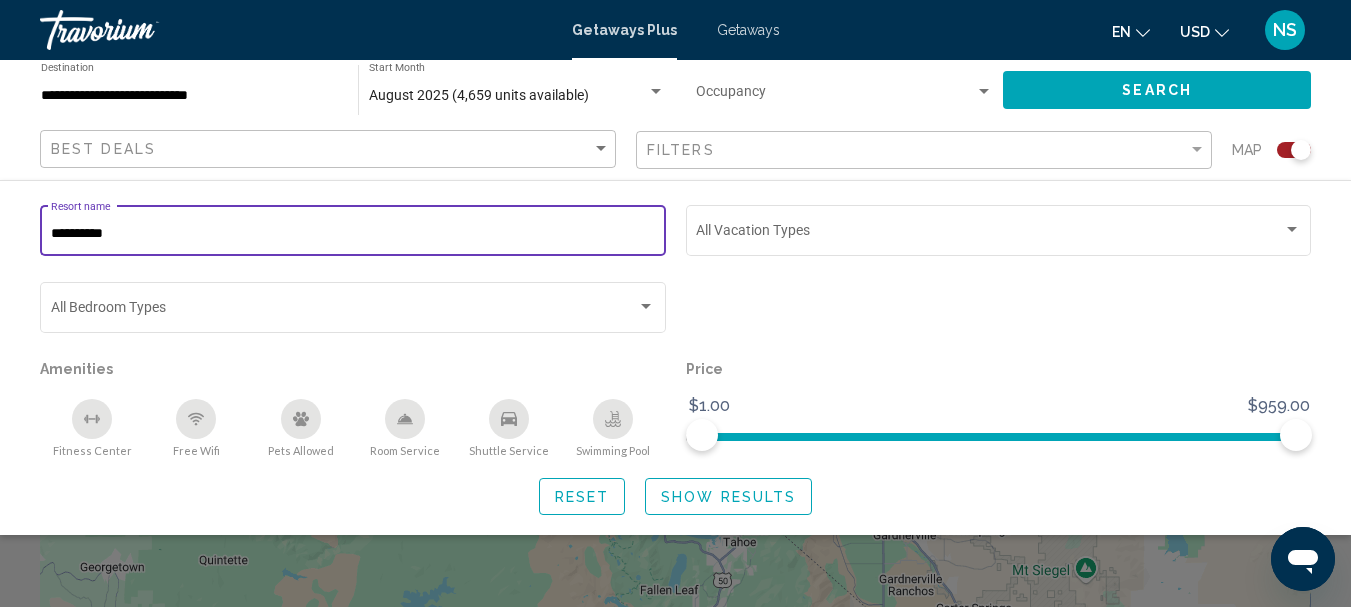 type on "**********" 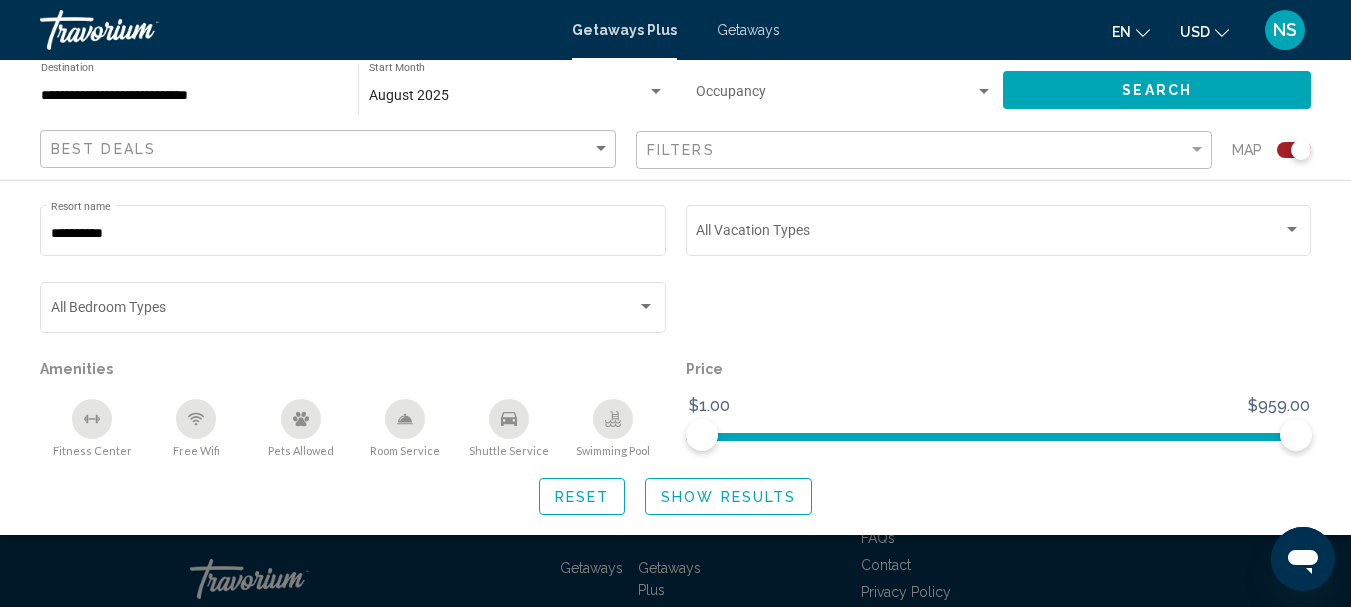 scroll, scrollTop: 500, scrollLeft: 0, axis: vertical 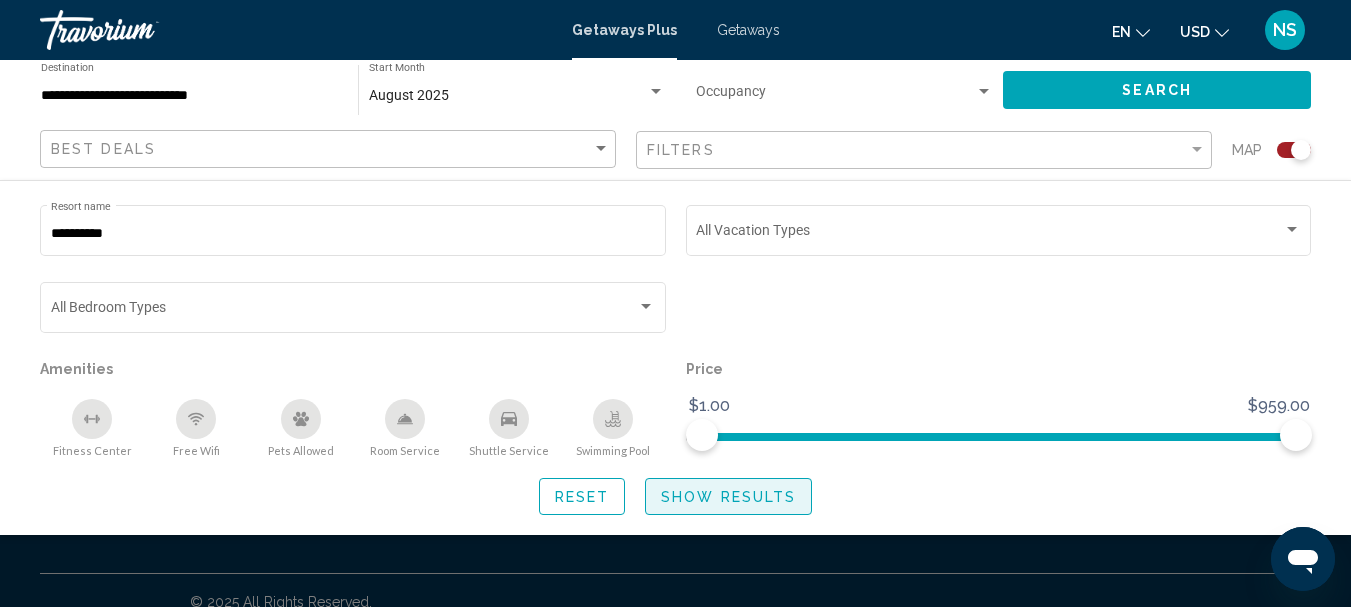 click on "Show Results" 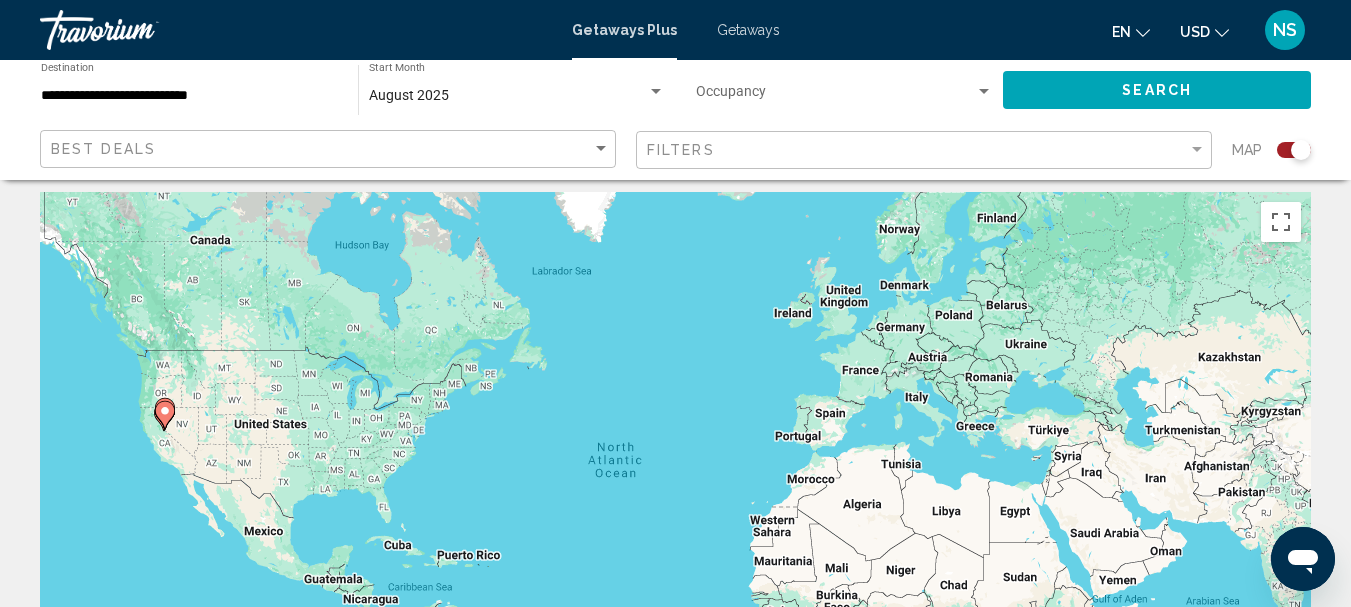scroll, scrollTop: 0, scrollLeft: 0, axis: both 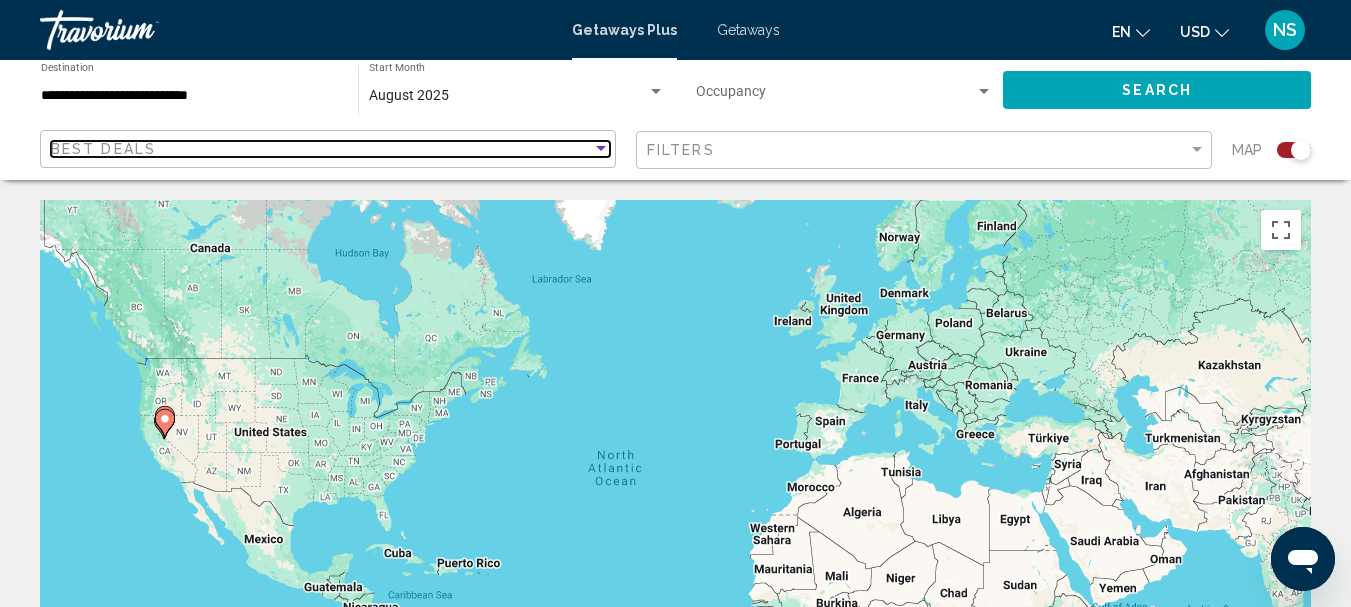 click on "Best Deals" at bounding box center (103, 149) 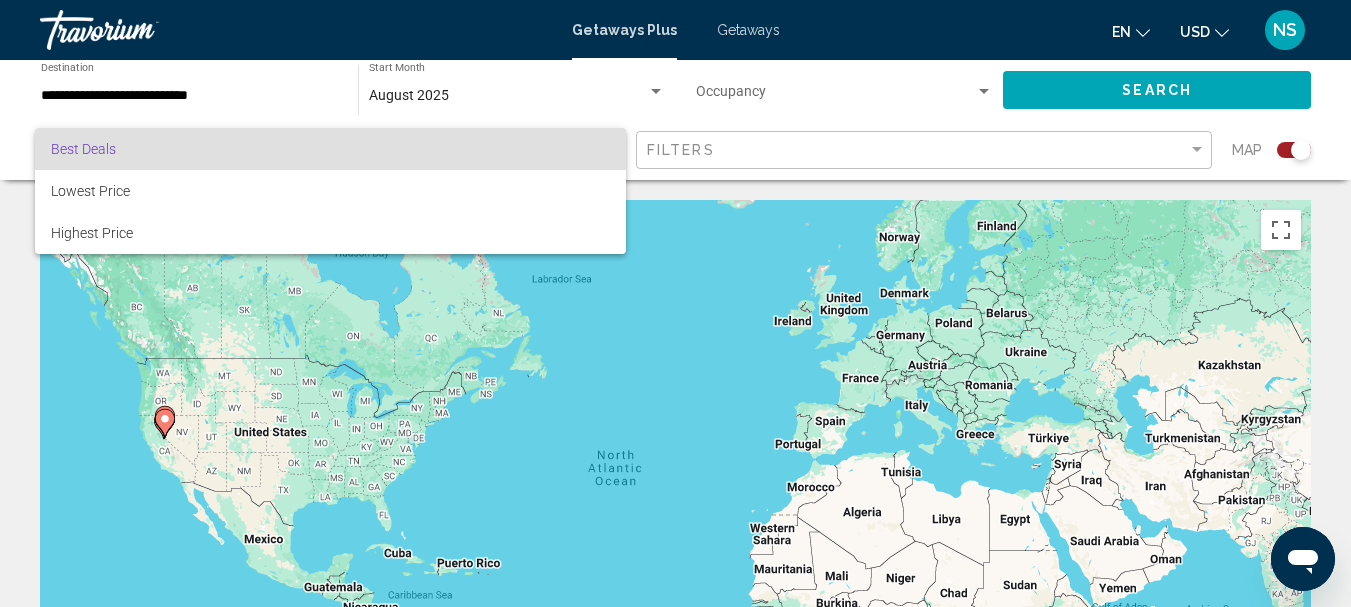 click at bounding box center [675, 303] 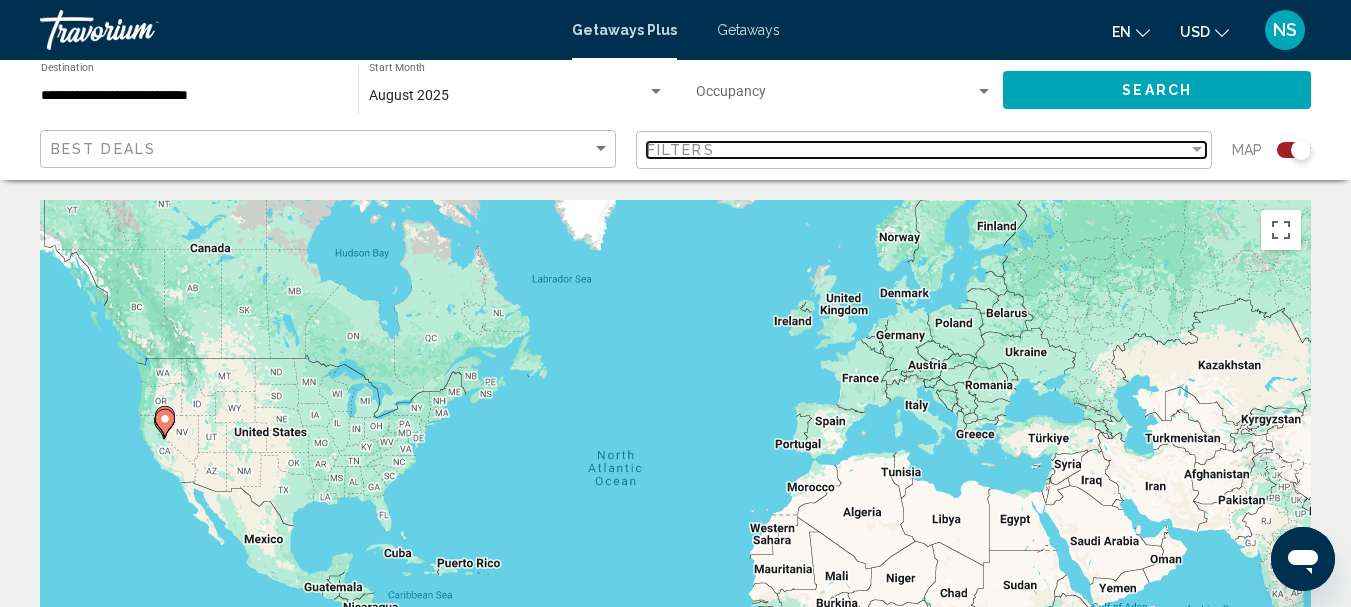 click at bounding box center (1197, 150) 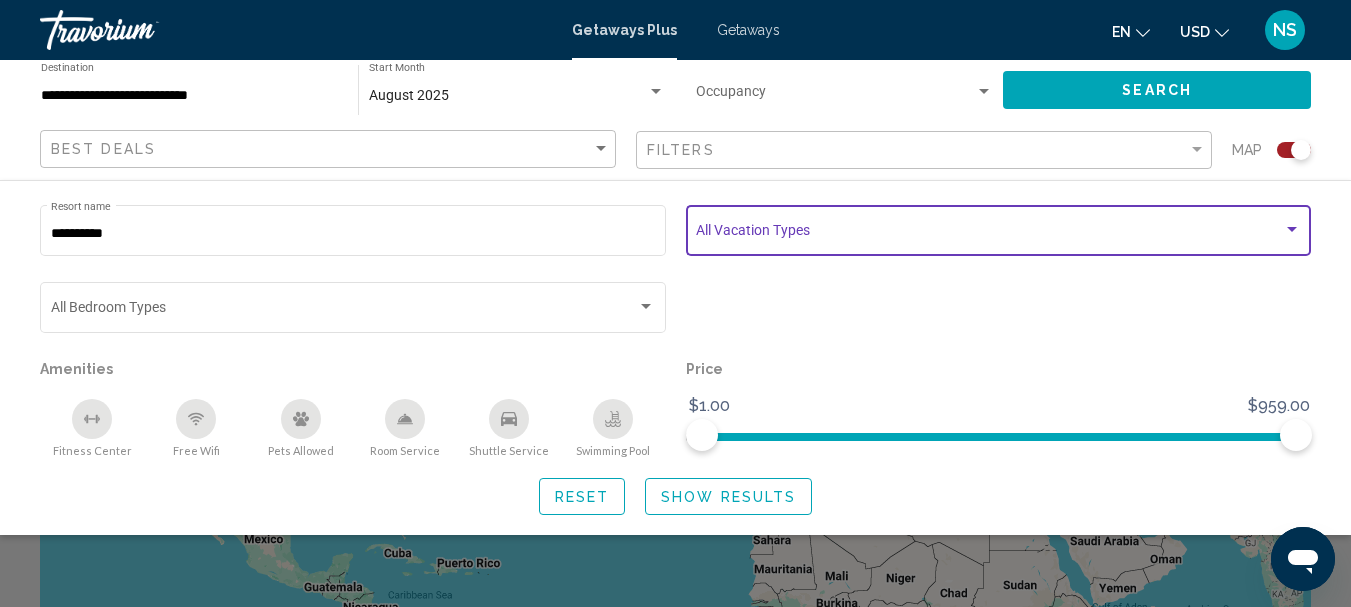 click at bounding box center (1292, 230) 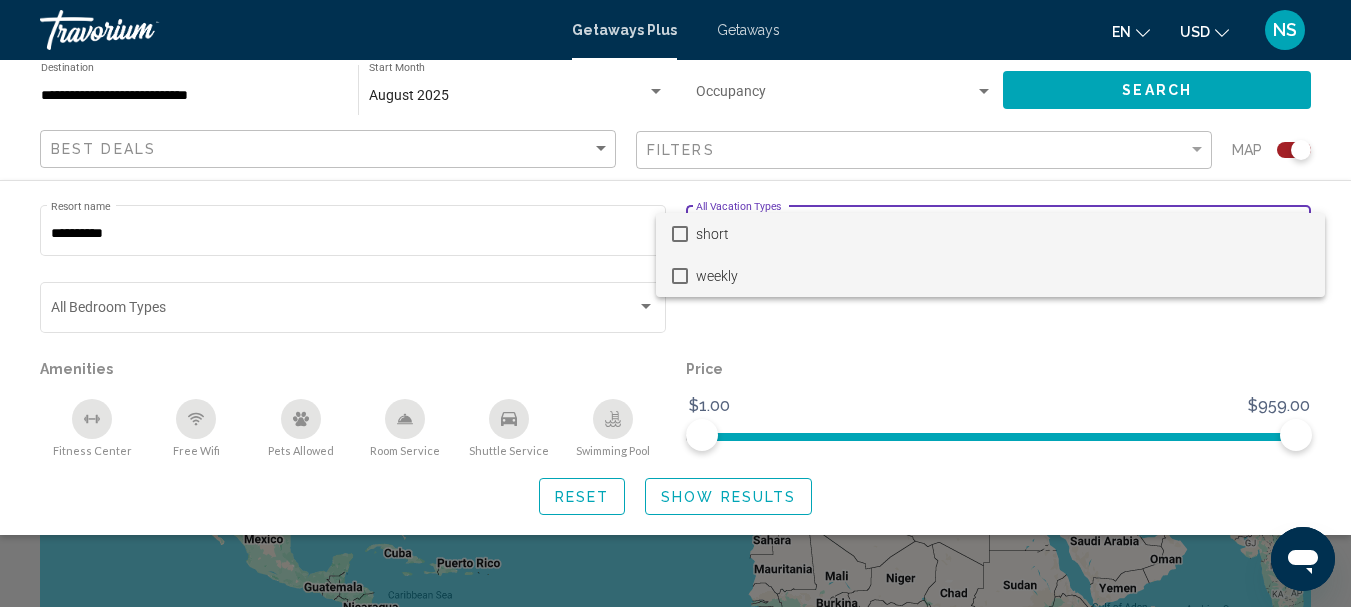 click at bounding box center [680, 276] 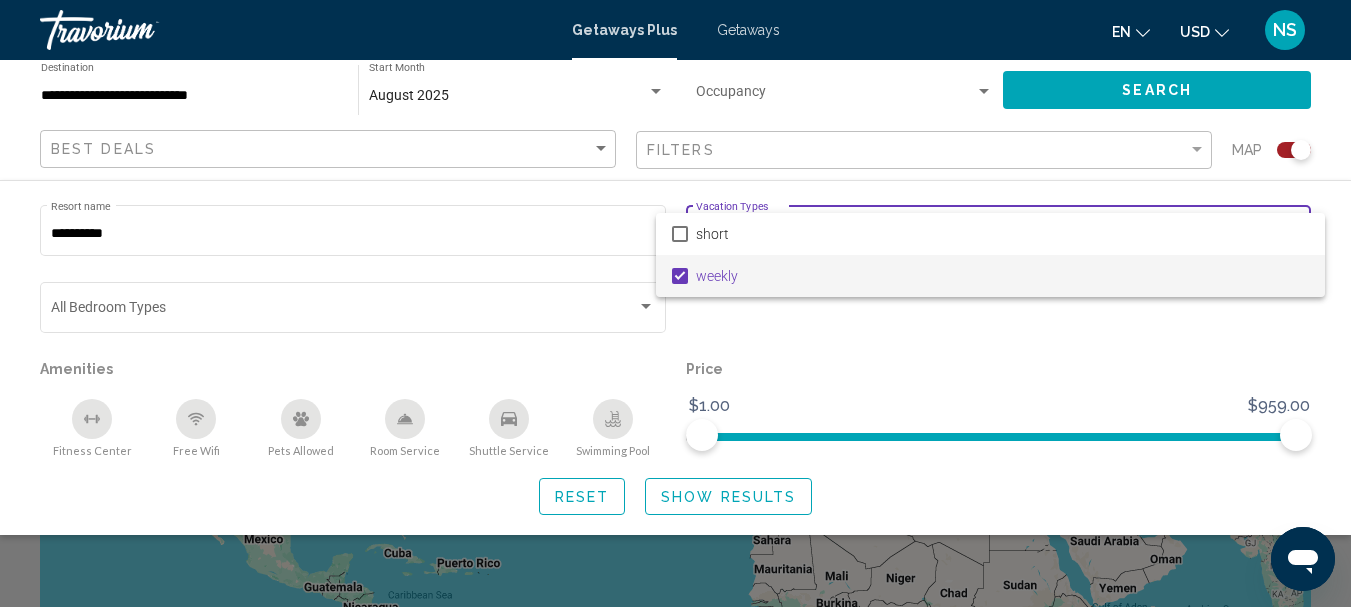 click at bounding box center (675, 303) 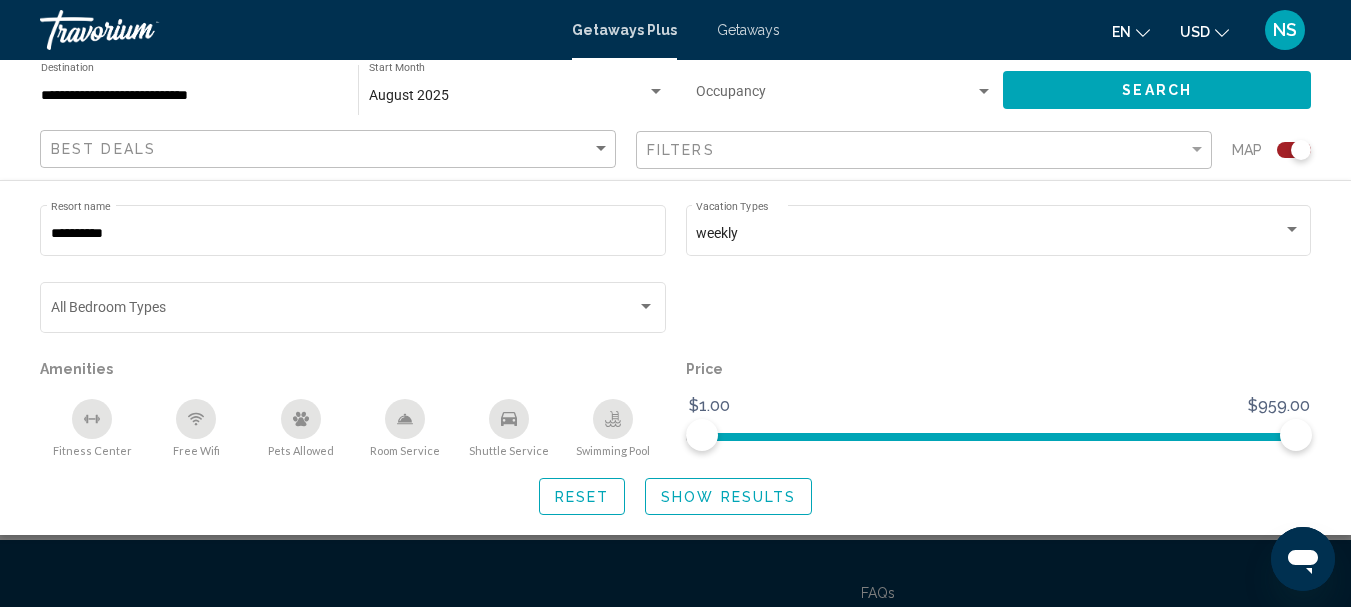 scroll, scrollTop: 400, scrollLeft: 0, axis: vertical 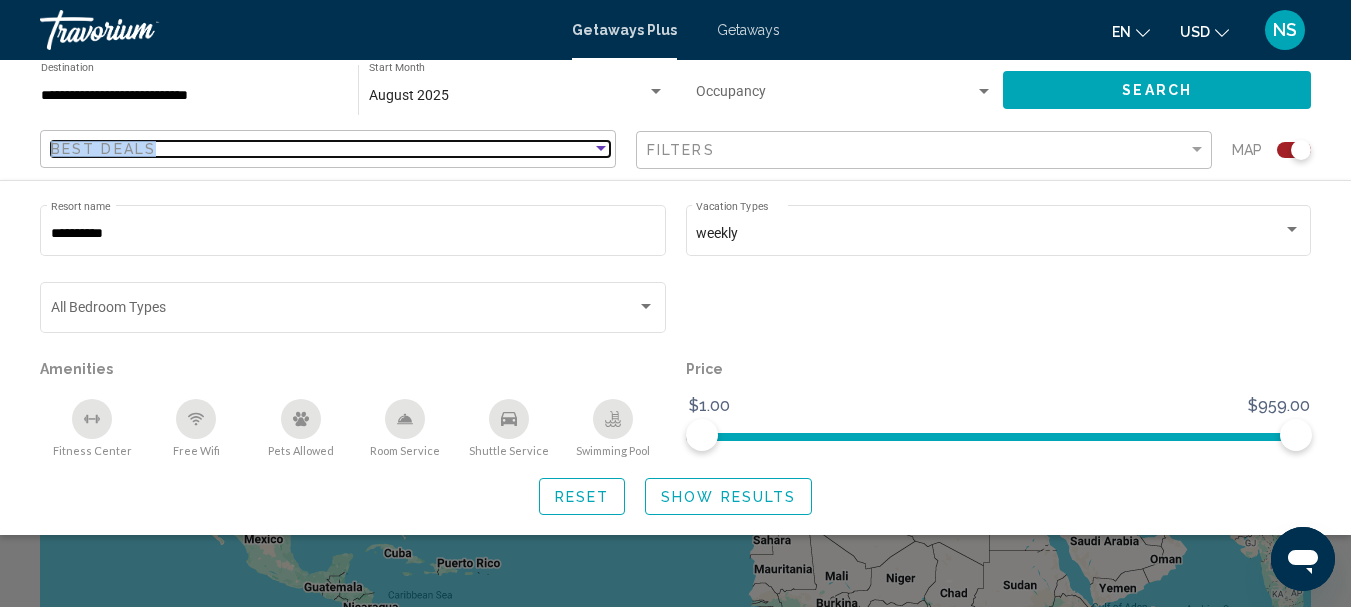 click on "Best Deals" 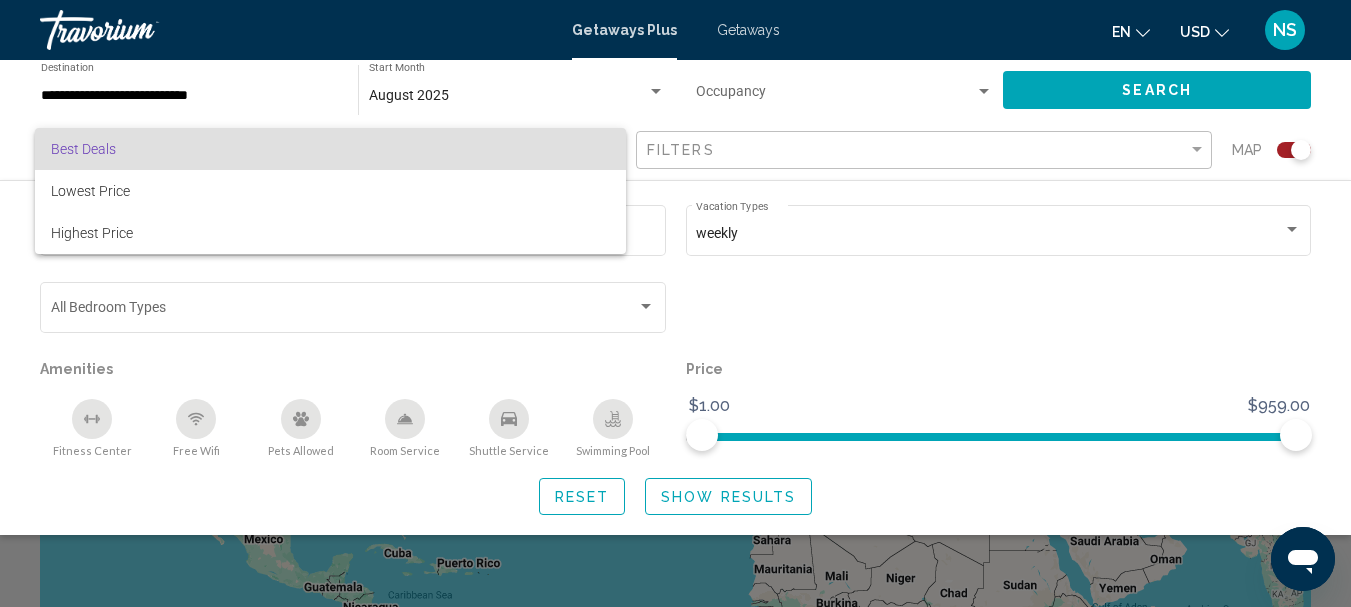 click at bounding box center [675, 303] 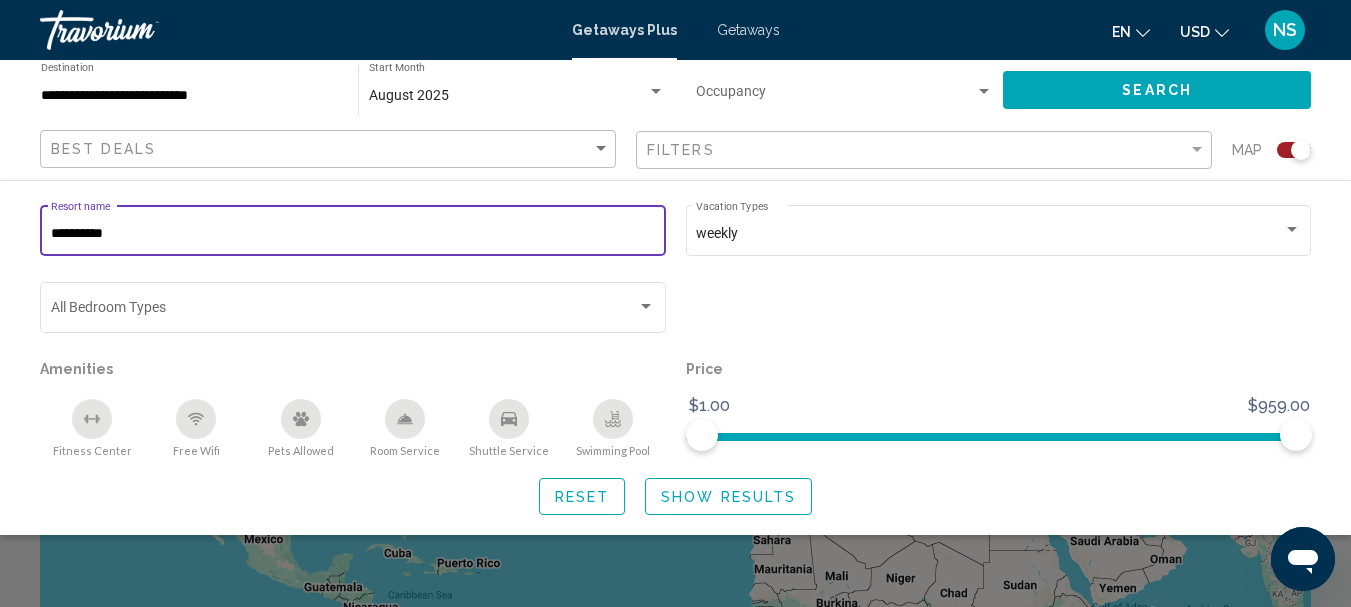 click on "**********" at bounding box center (353, 234) 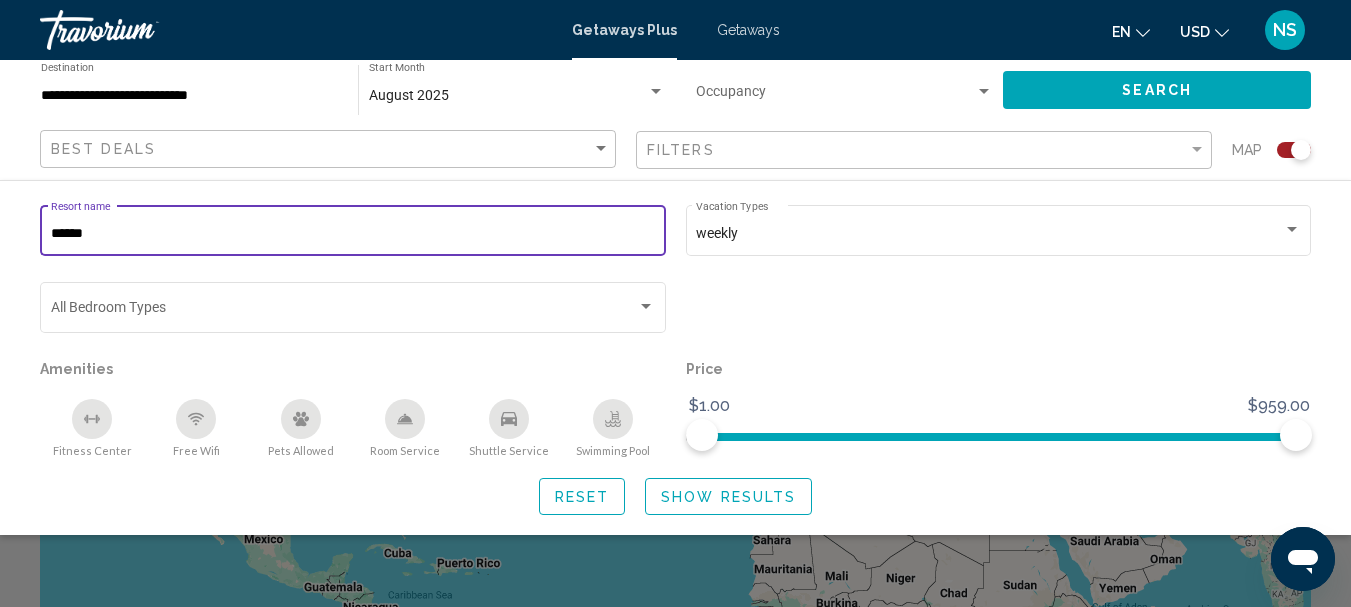 type on "*****" 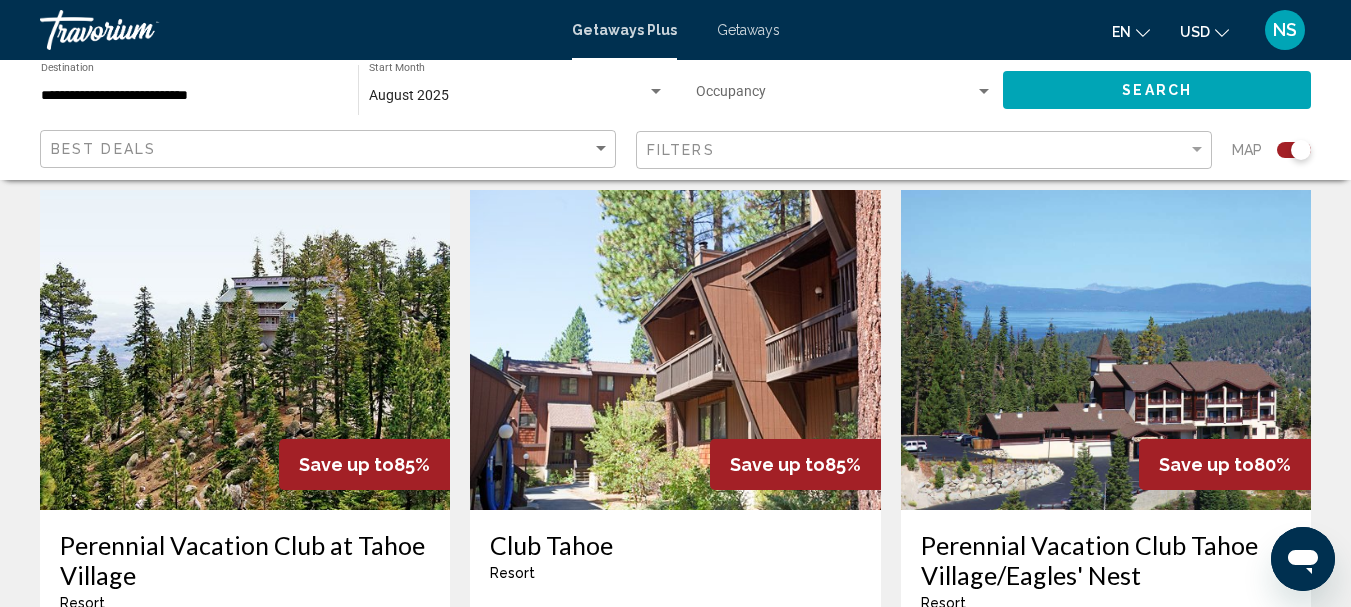 scroll, scrollTop: 800, scrollLeft: 0, axis: vertical 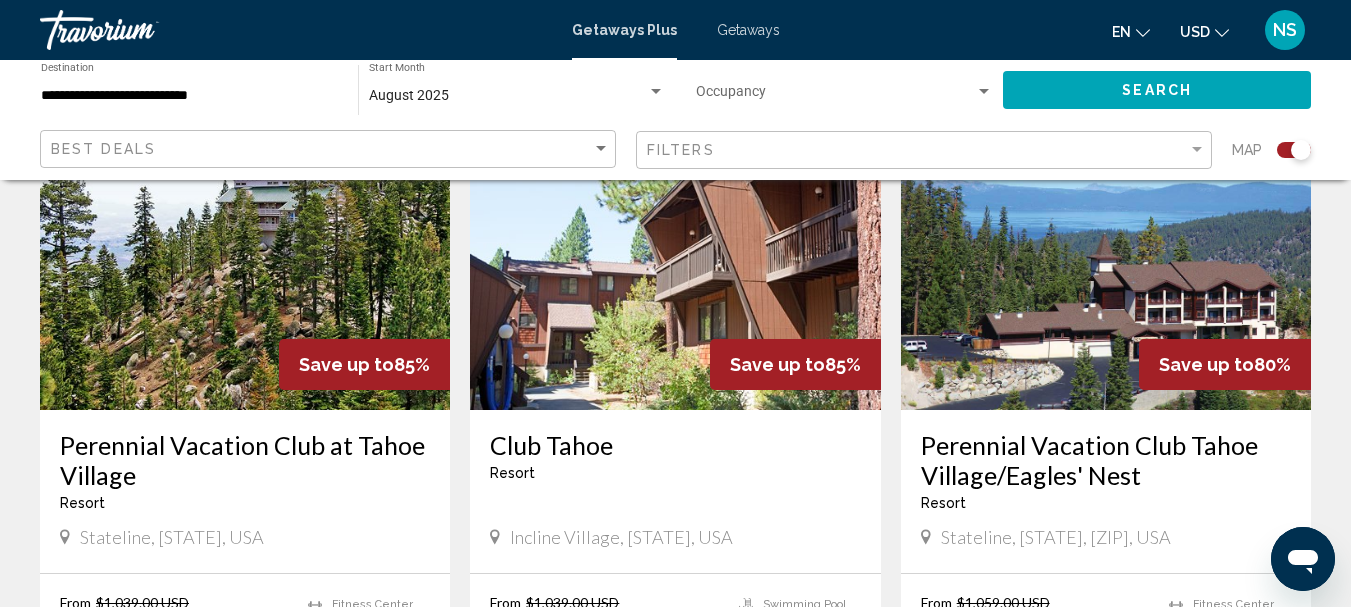click at bounding box center (245, 250) 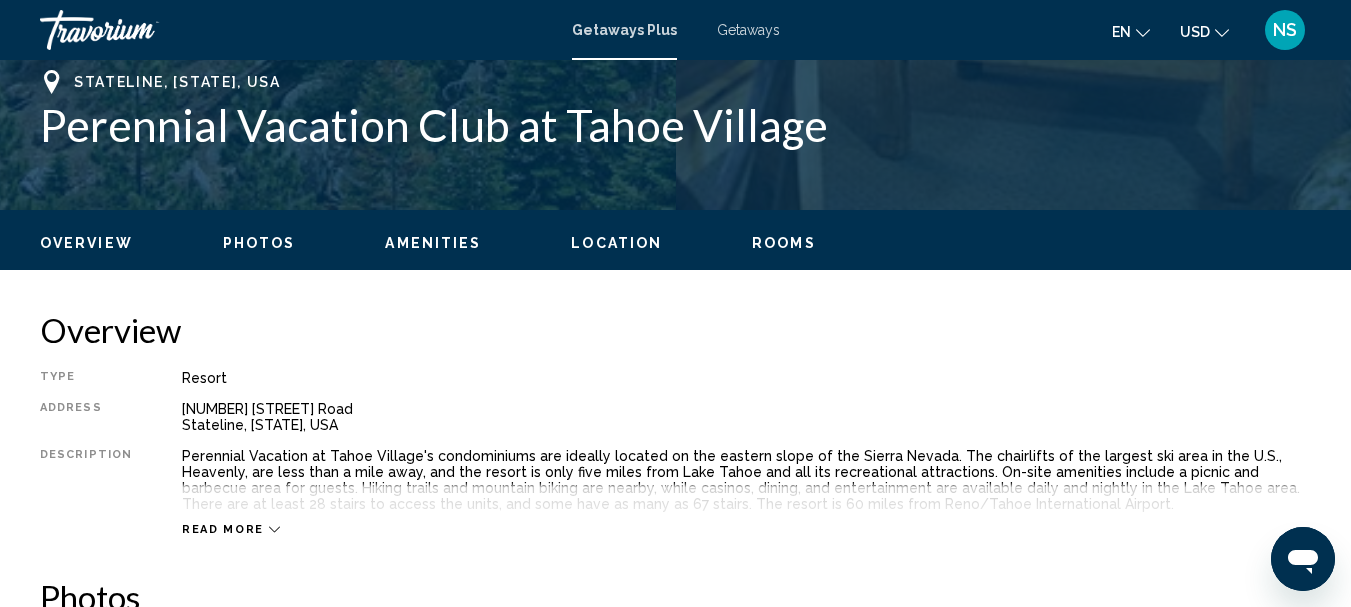 scroll, scrollTop: 231, scrollLeft: 0, axis: vertical 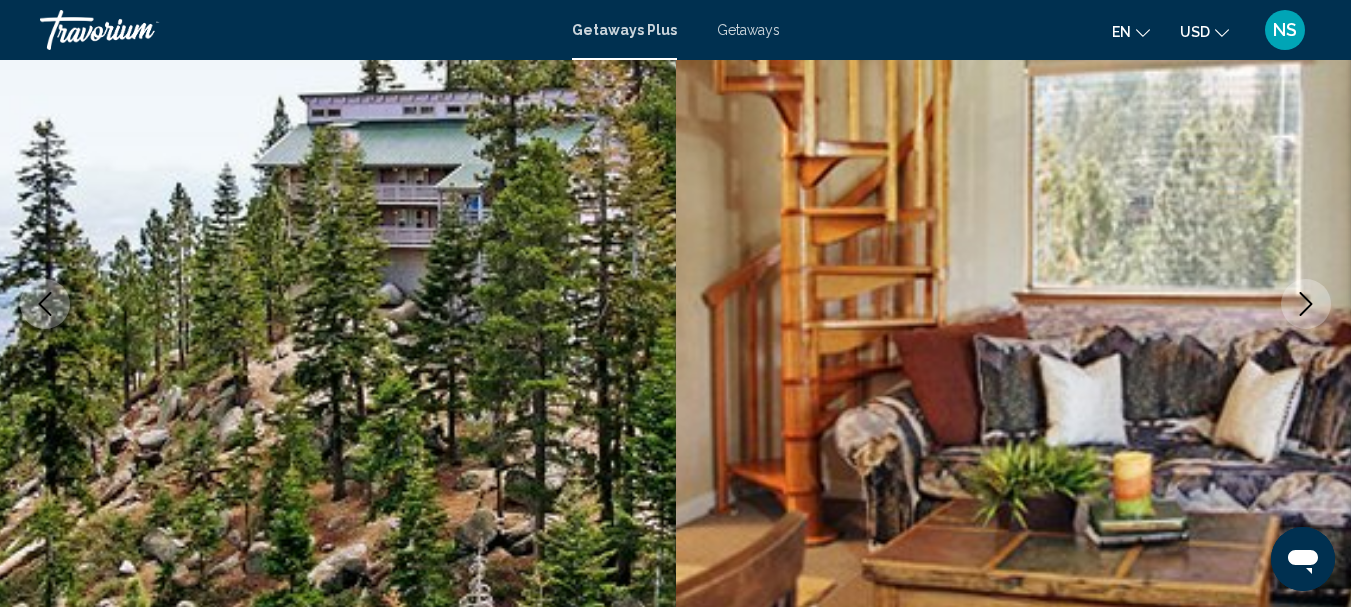 click 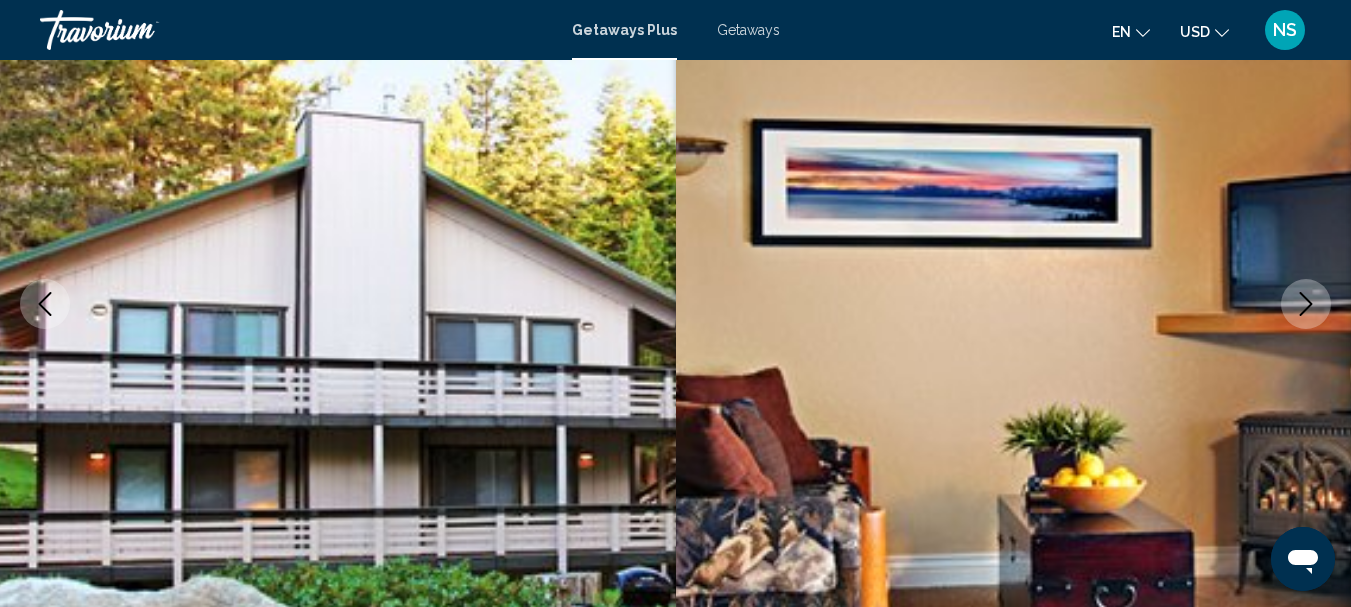 click 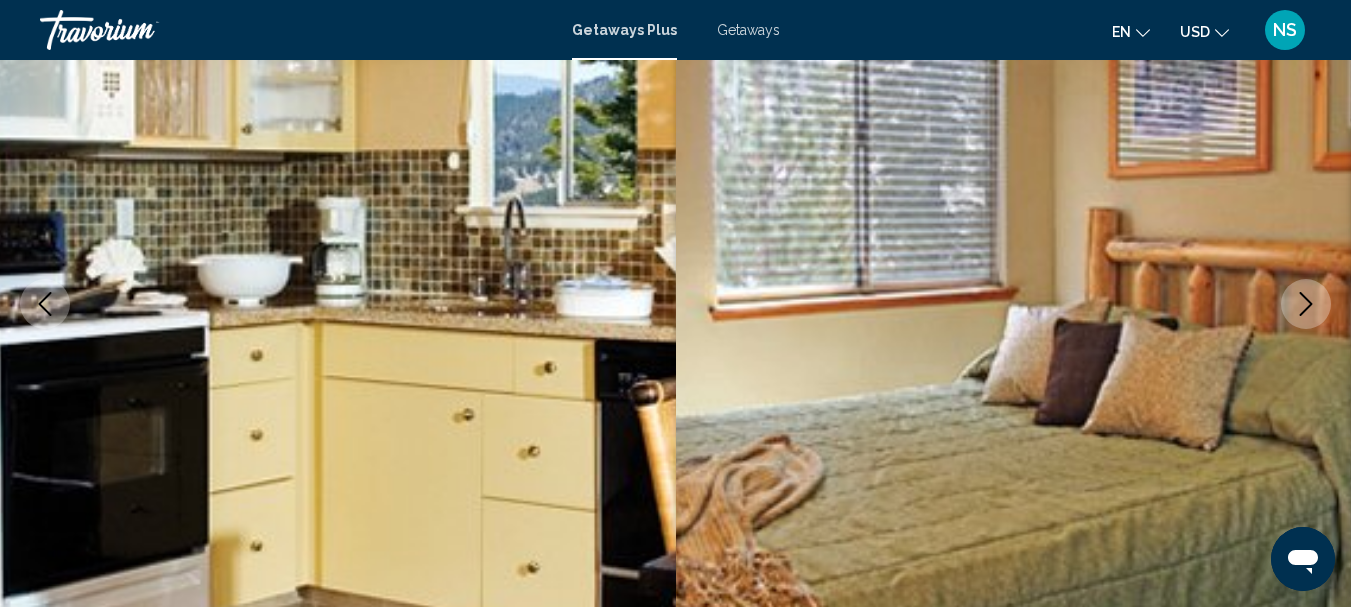 click 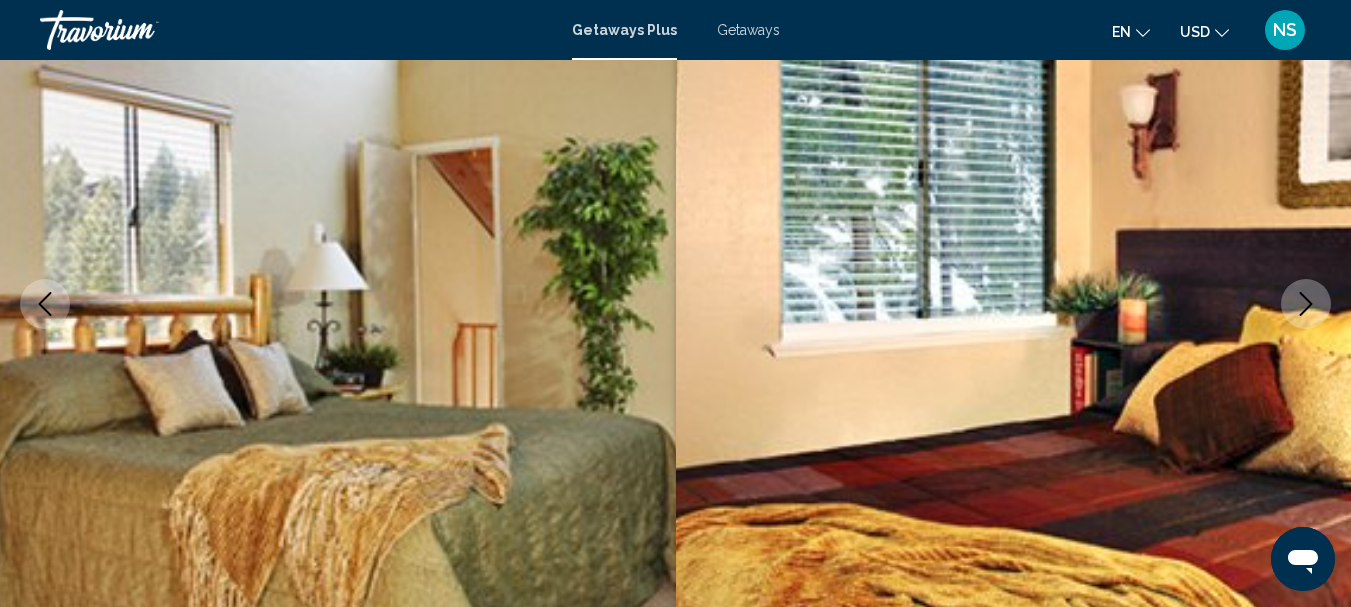 click 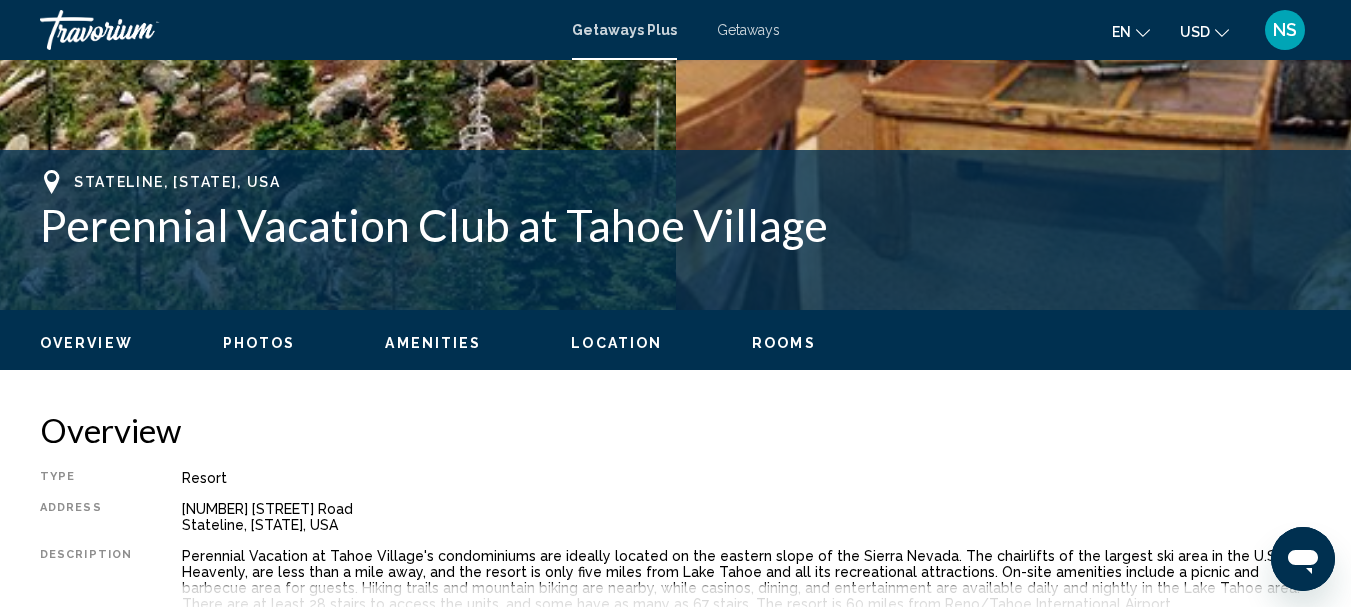 scroll, scrollTop: 800, scrollLeft: 0, axis: vertical 